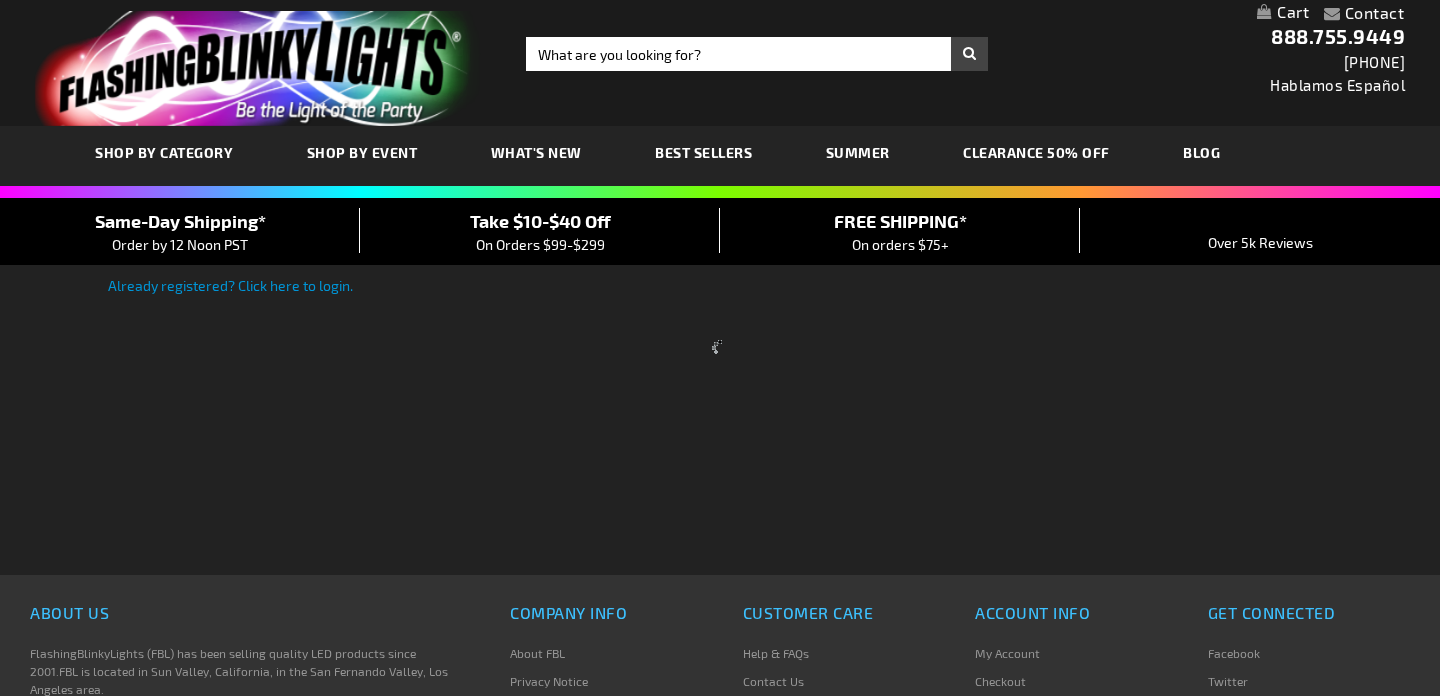 scroll, scrollTop: 0, scrollLeft: 0, axis: both 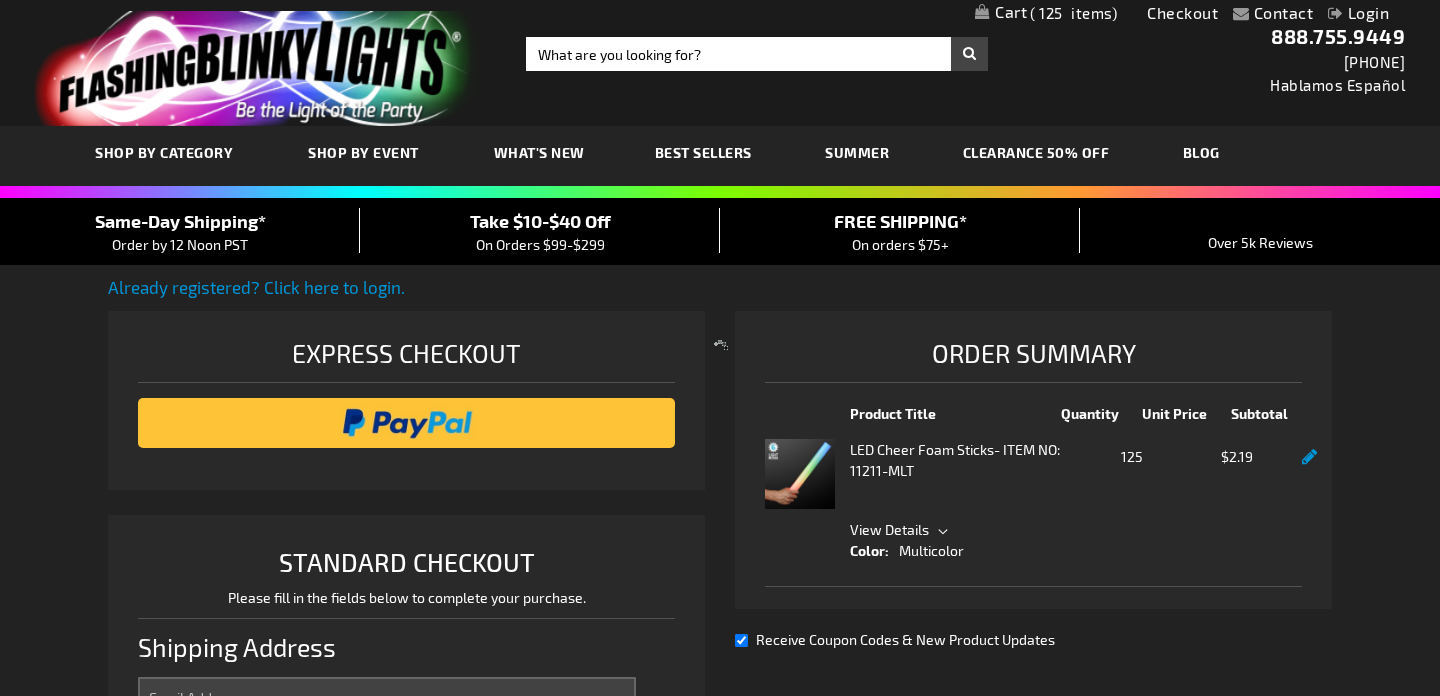 select on "US" 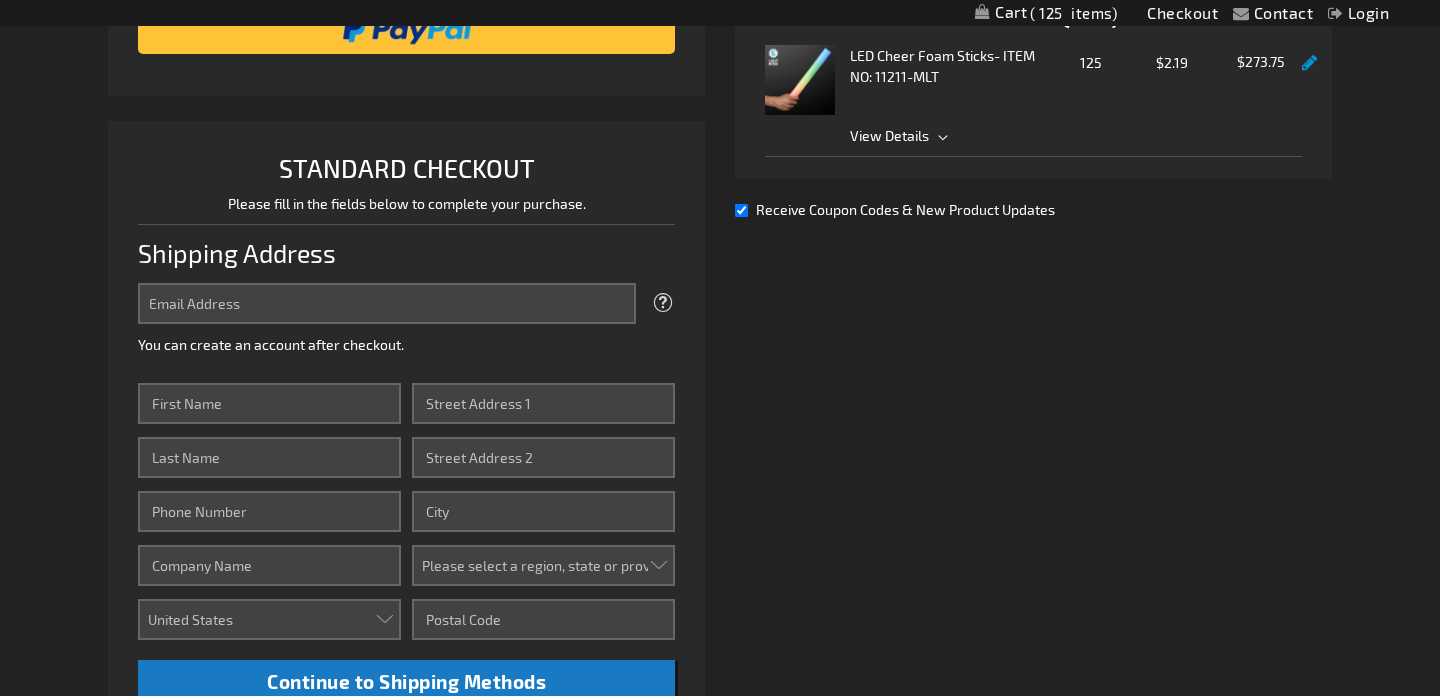 scroll, scrollTop: 407, scrollLeft: 0, axis: vertical 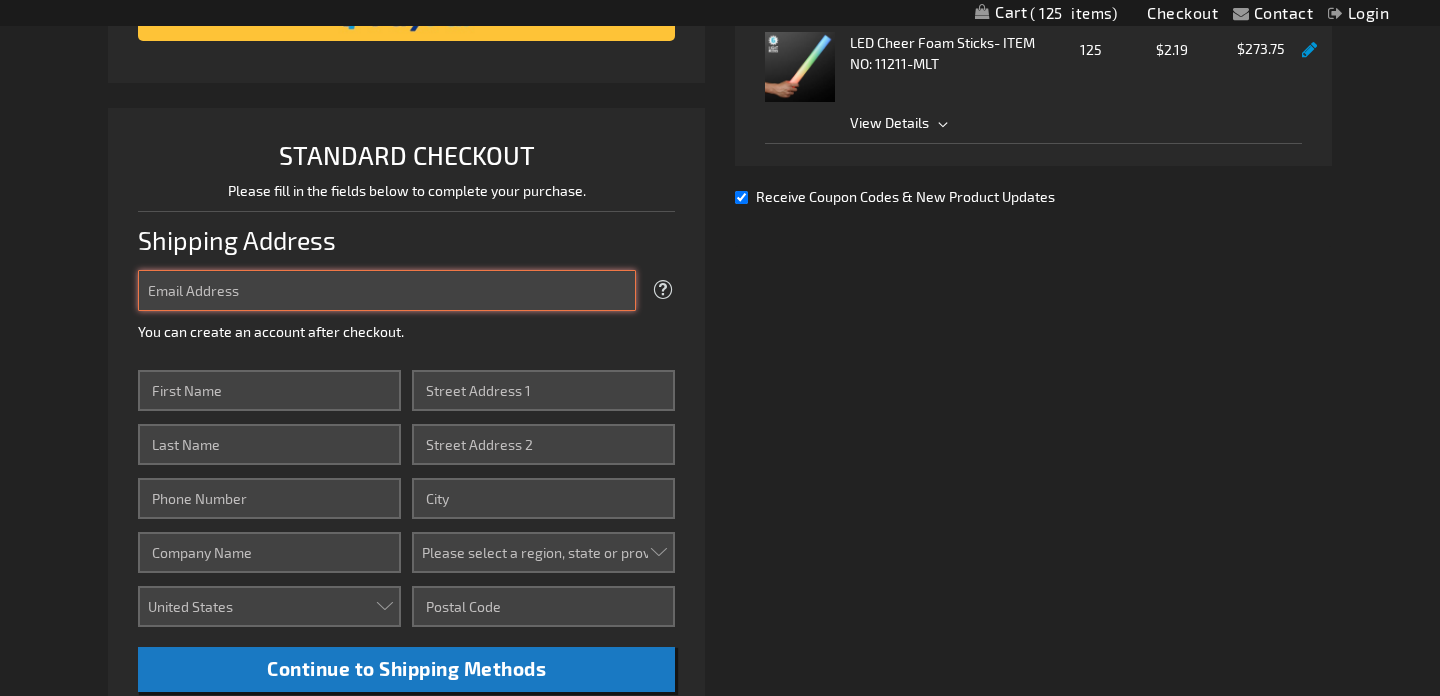 click on "Email Address" at bounding box center (387, 290) 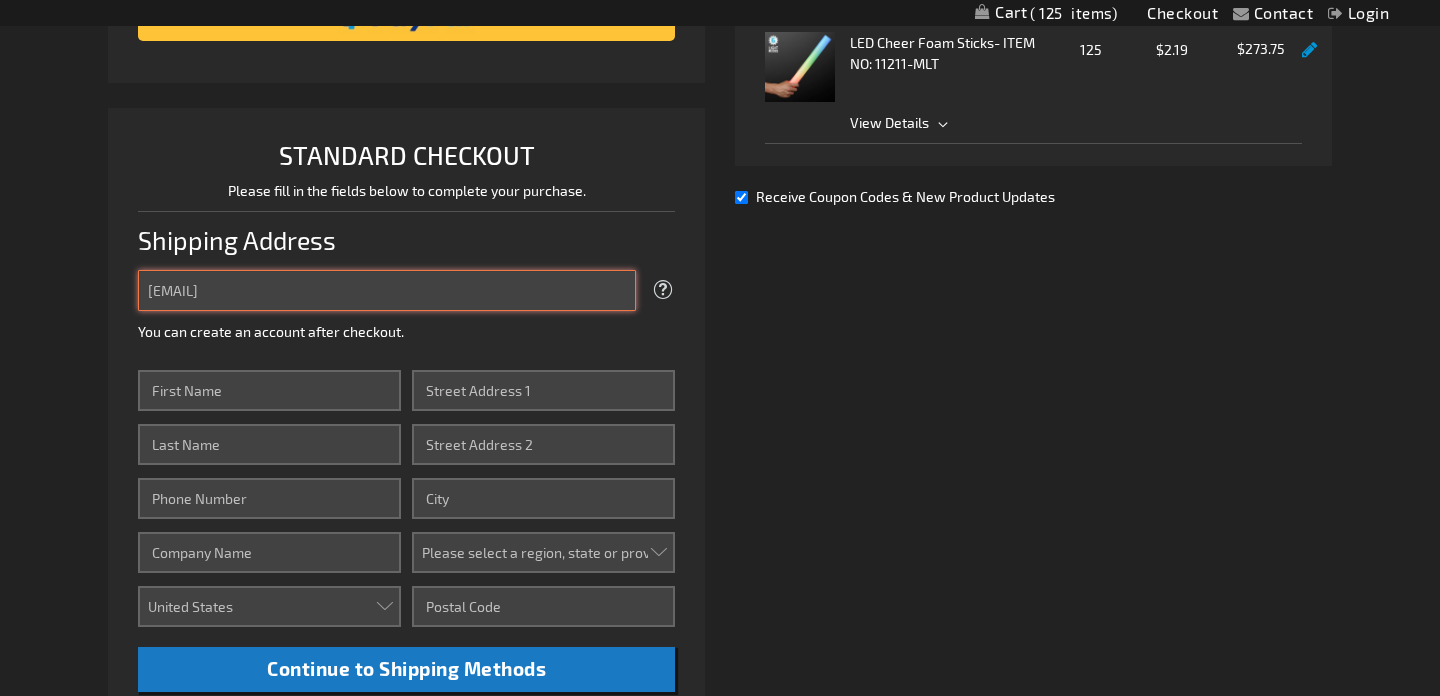 type on "[EMAIL]" 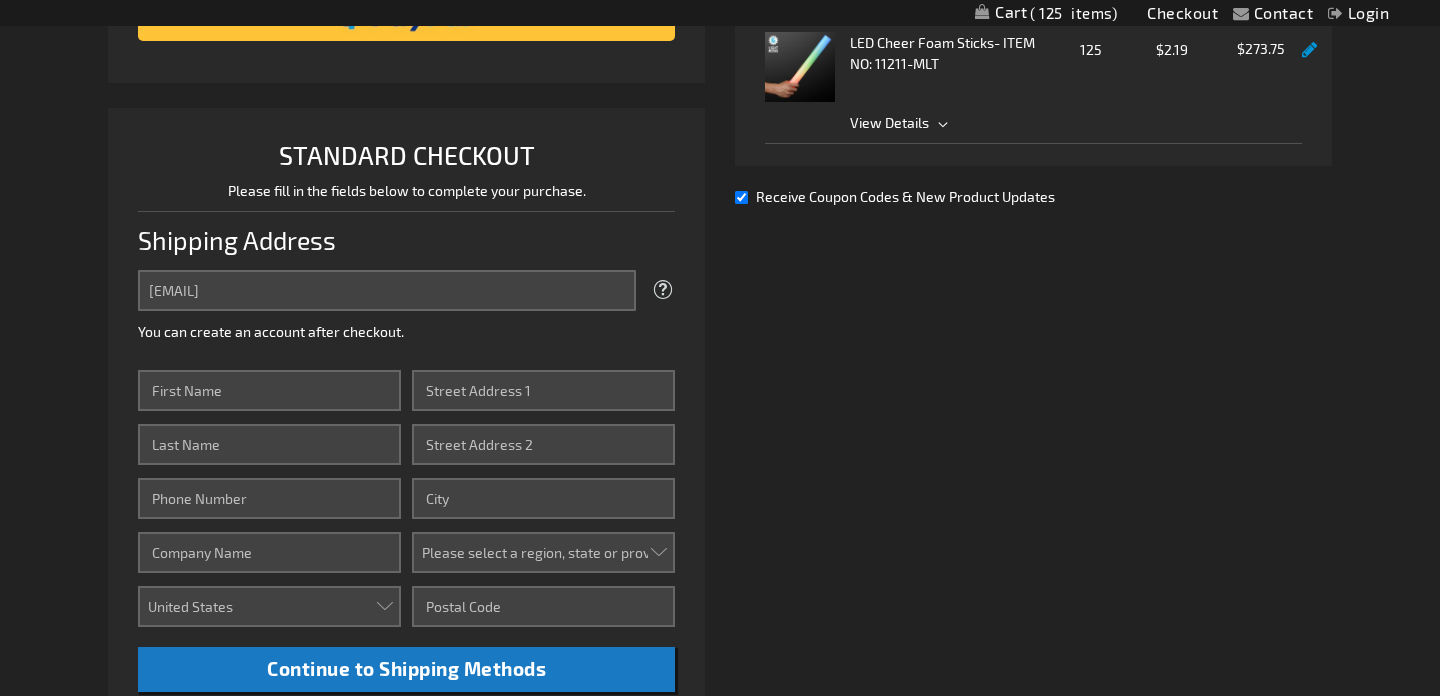 click on "[EMAIL]" at bounding box center (406, 306) 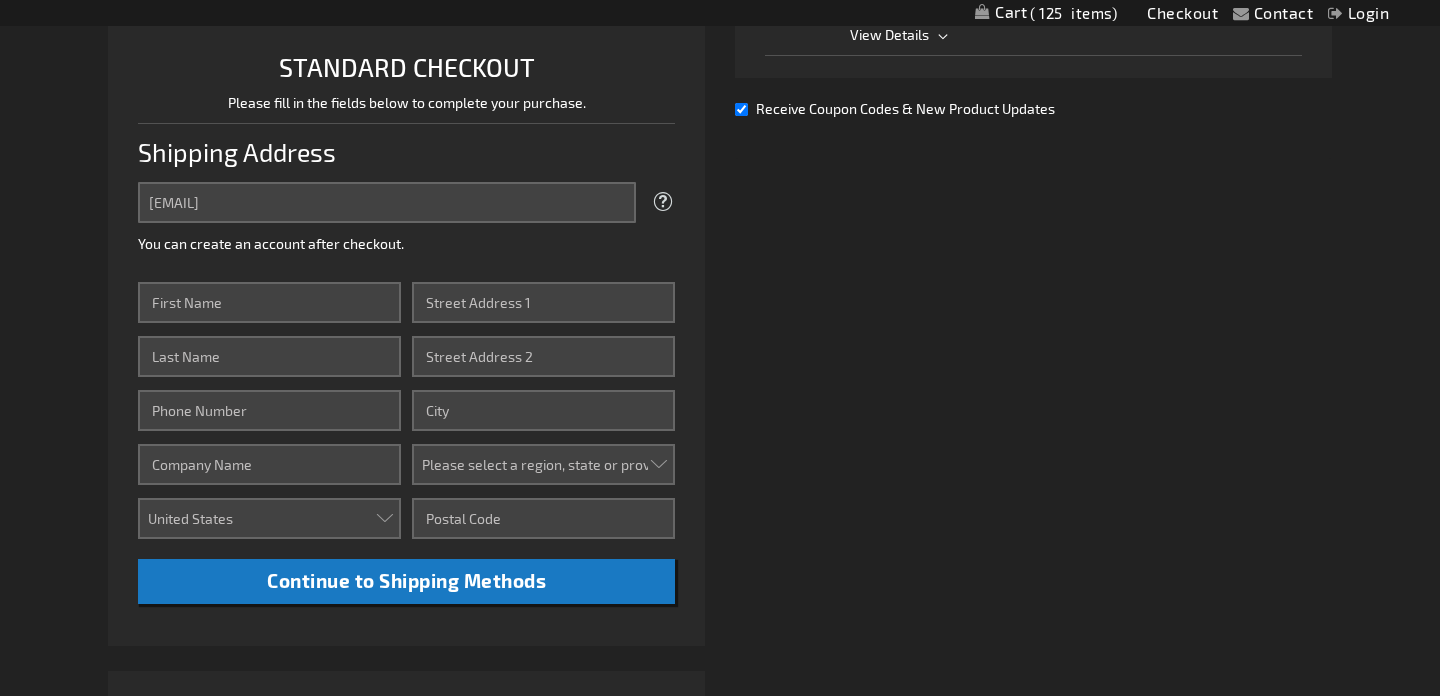 scroll, scrollTop: 502, scrollLeft: 0, axis: vertical 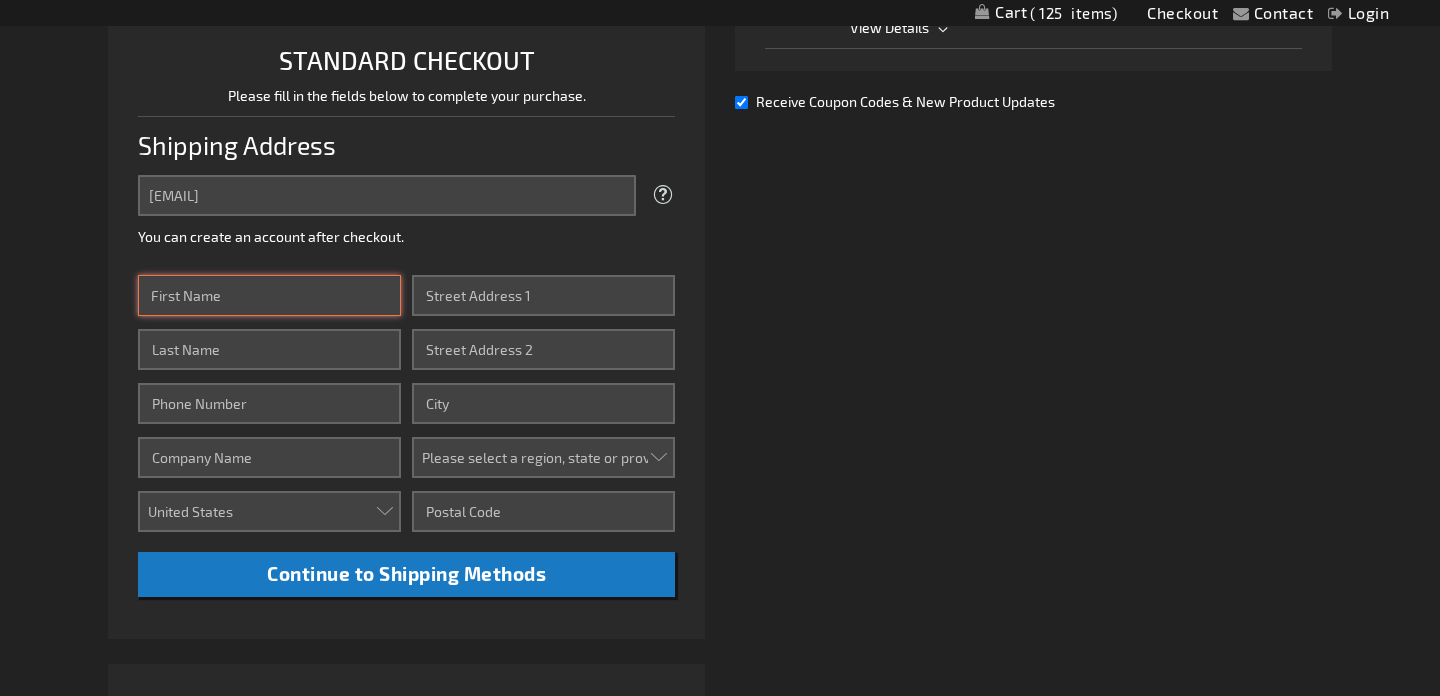 click on "First Name" at bounding box center (269, 295) 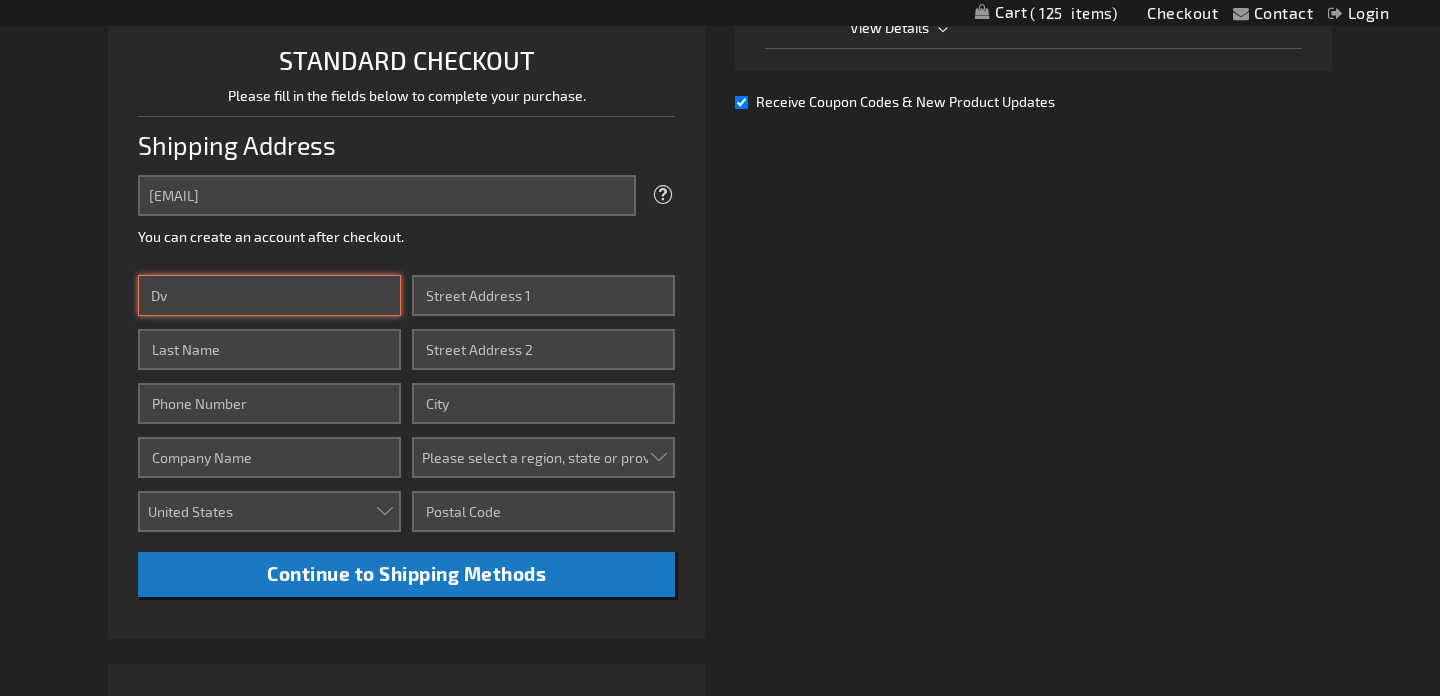 type on "D" 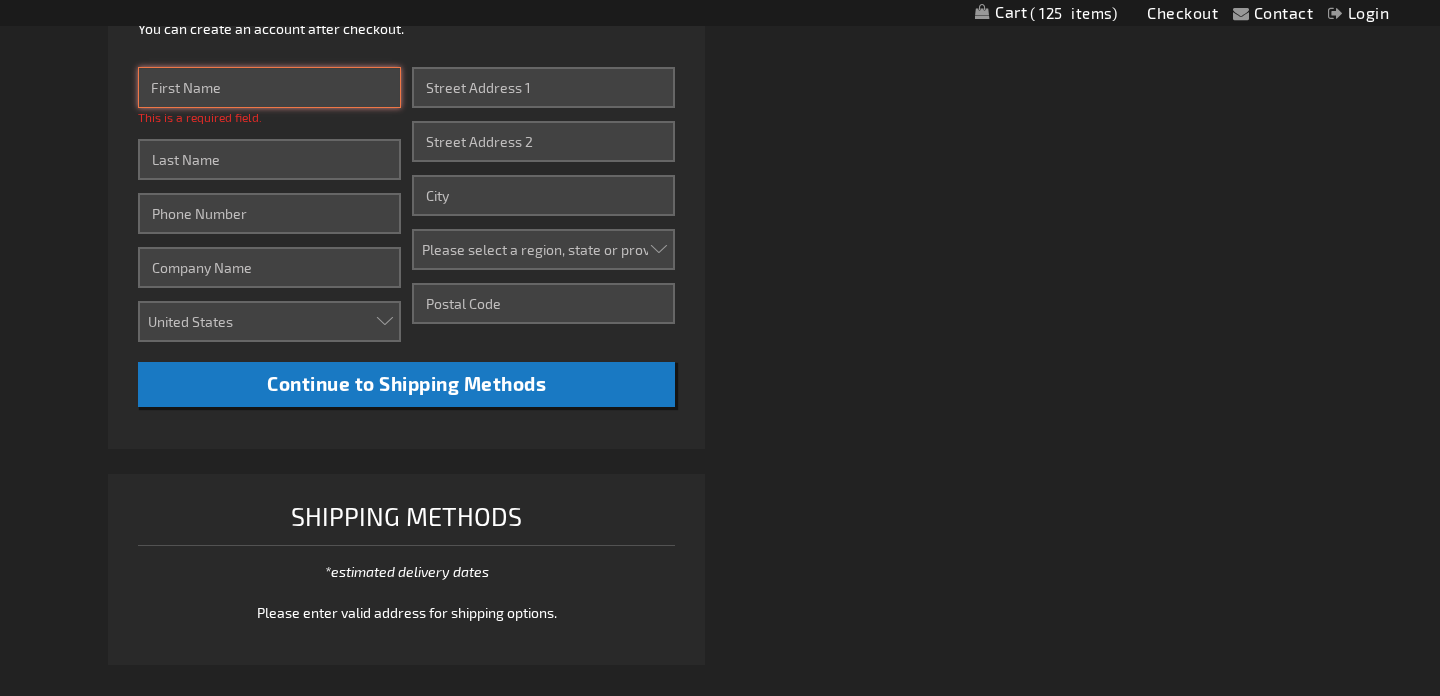 scroll, scrollTop: 713, scrollLeft: 0, axis: vertical 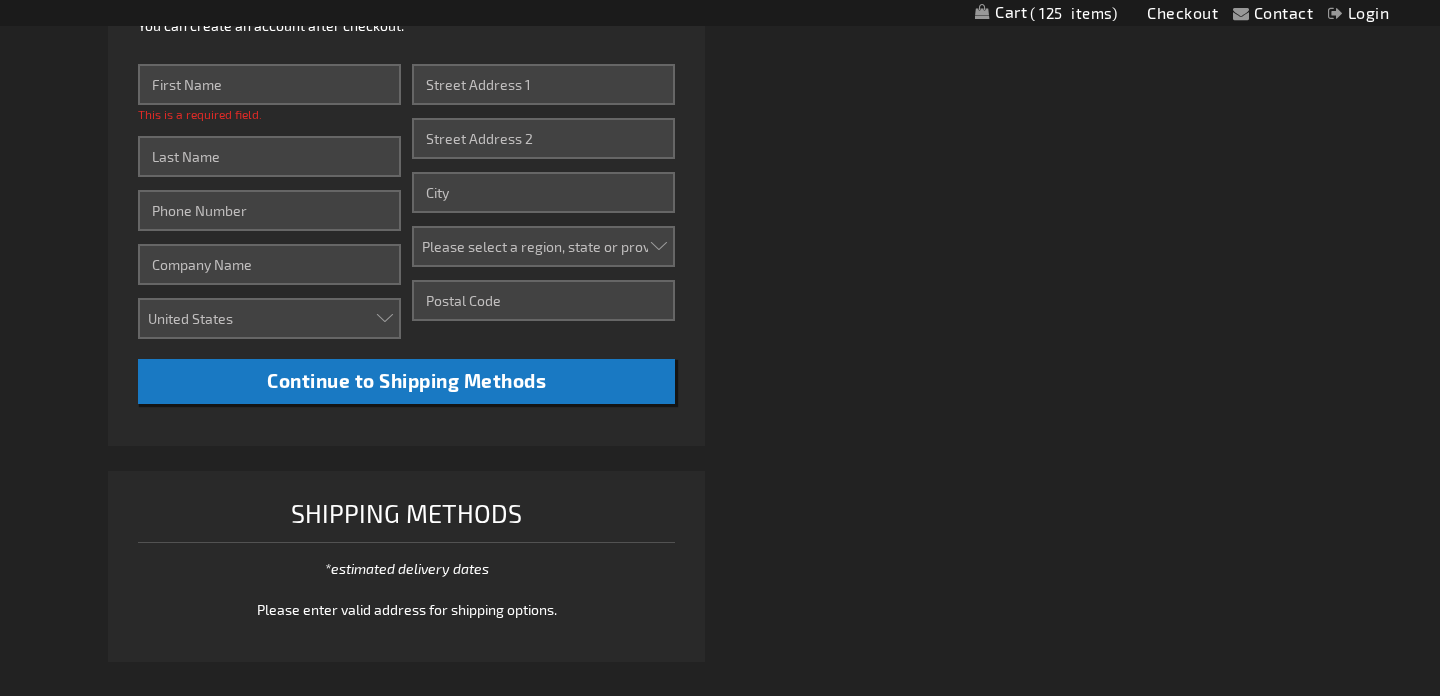 click on "This is a required field." at bounding box center (269, 114) 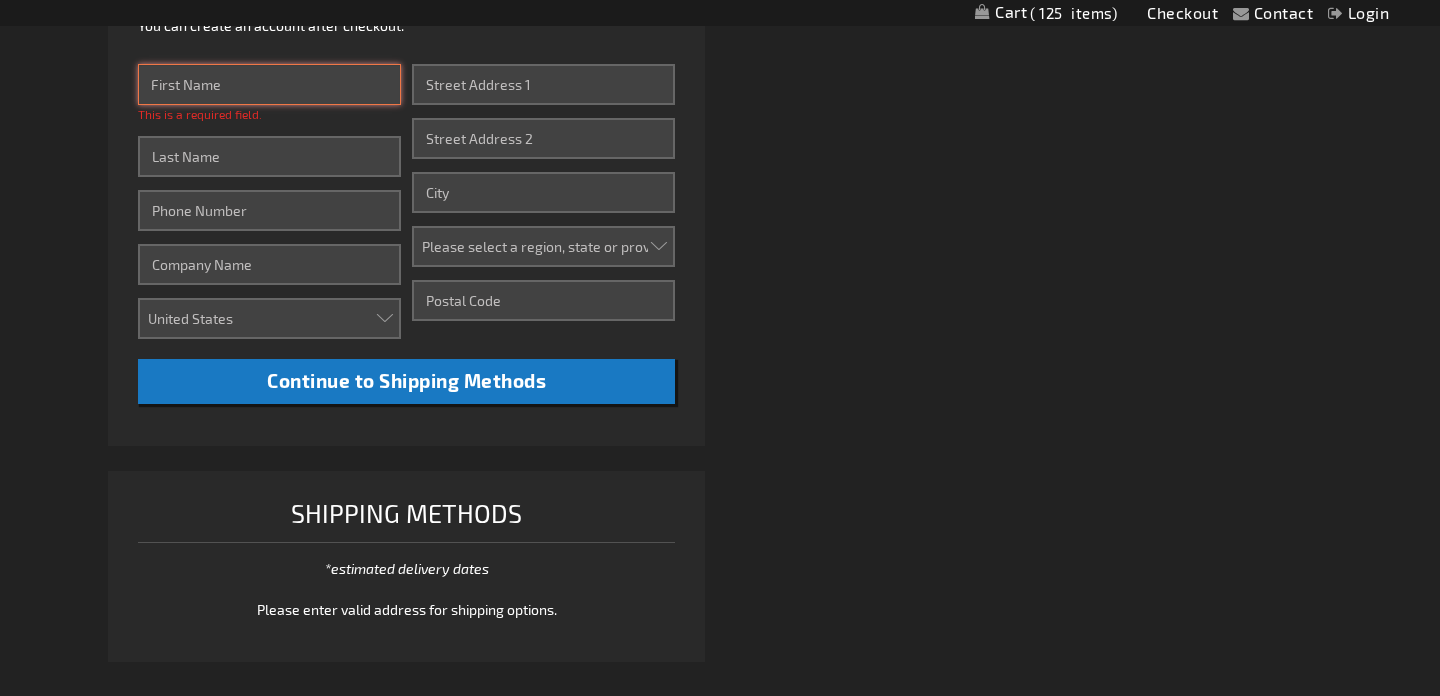 click on "First Name" at bounding box center (269, 84) 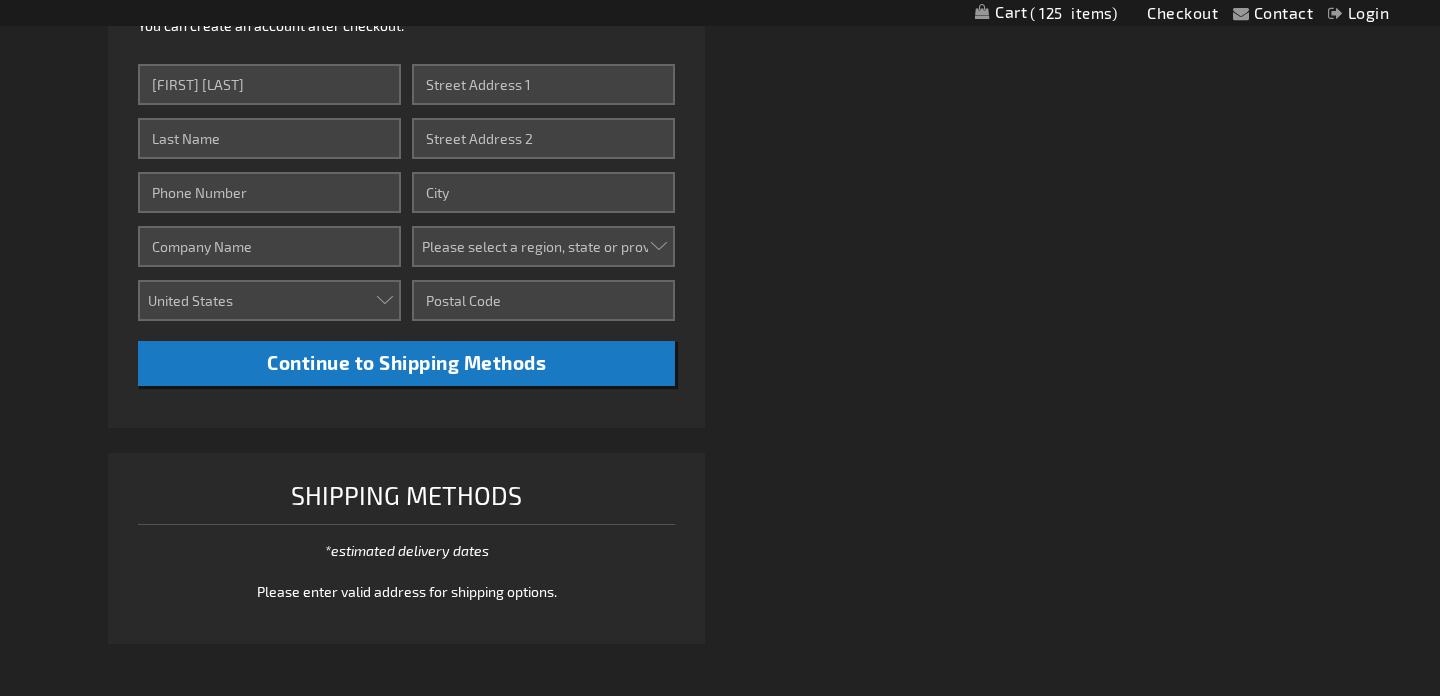 click on "[FIRST] [LAST]" at bounding box center (269, 199) 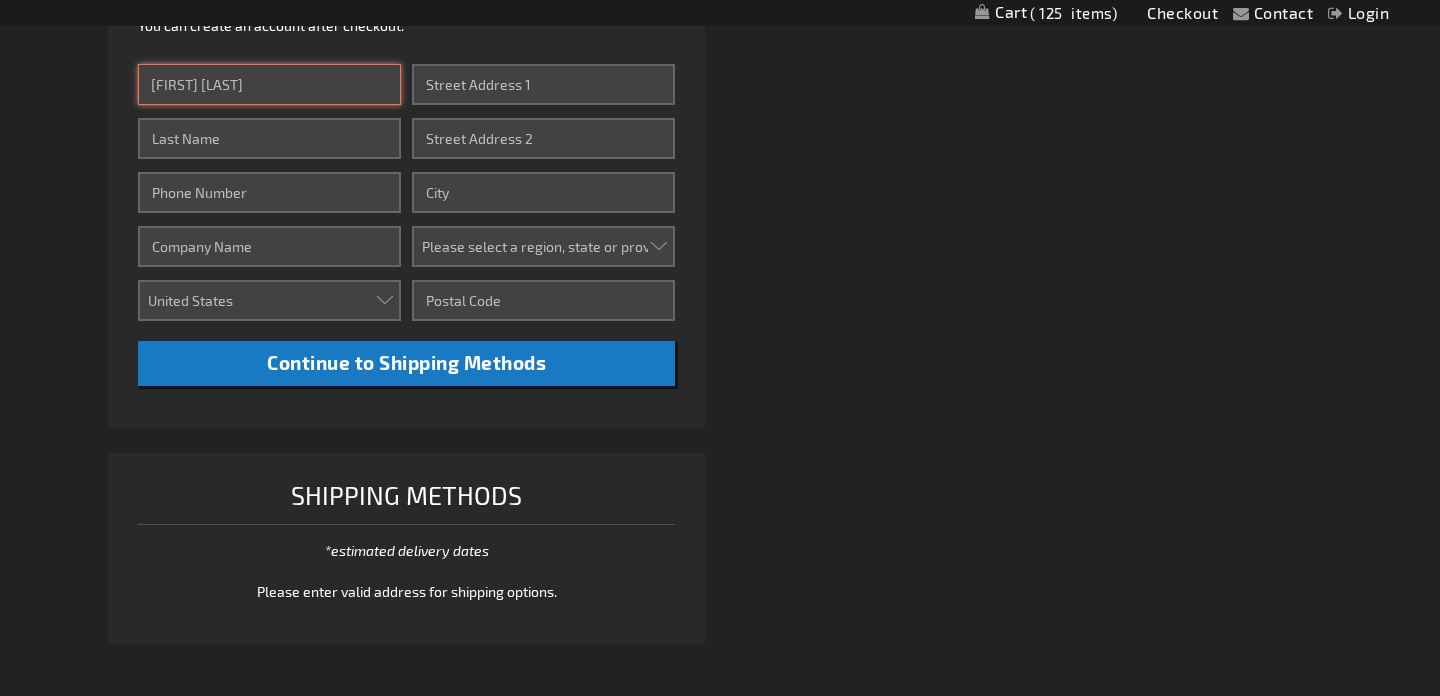 click on "[FIRST] [LAST]" at bounding box center (269, 84) 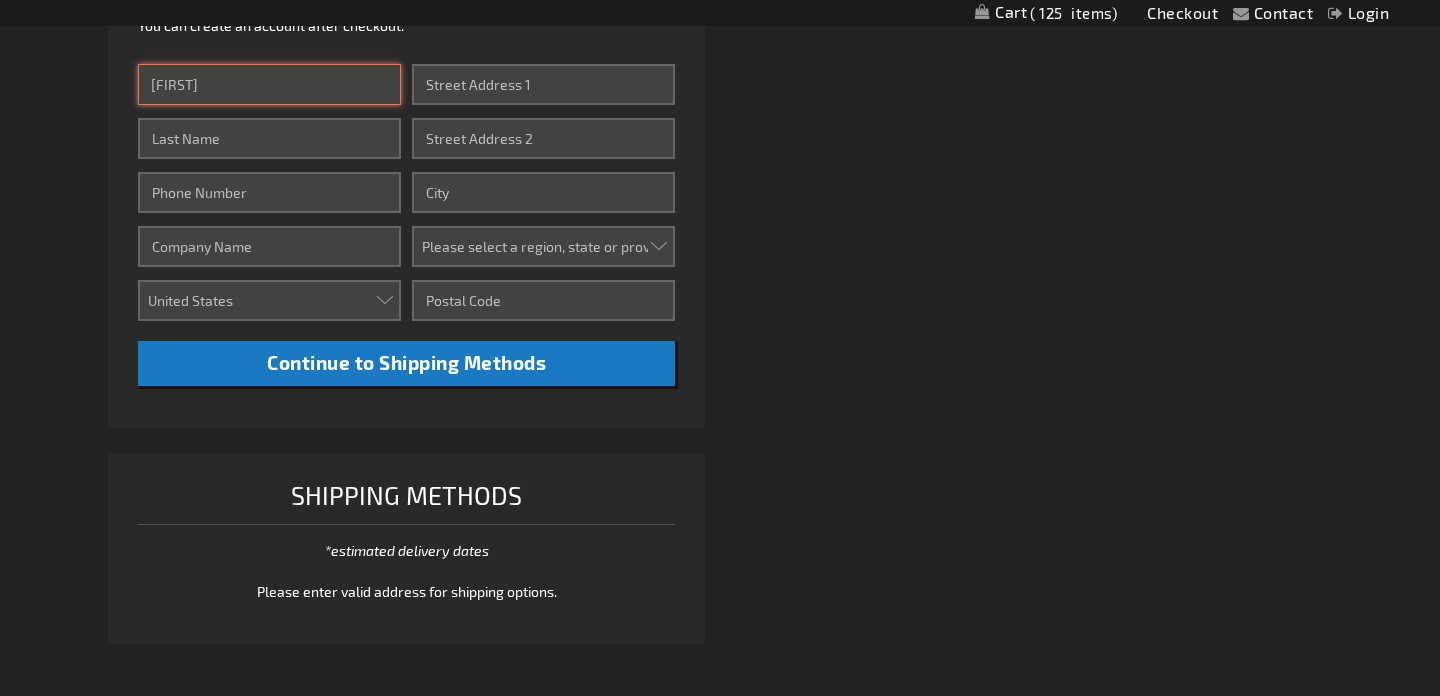 type on "[FIRST]" 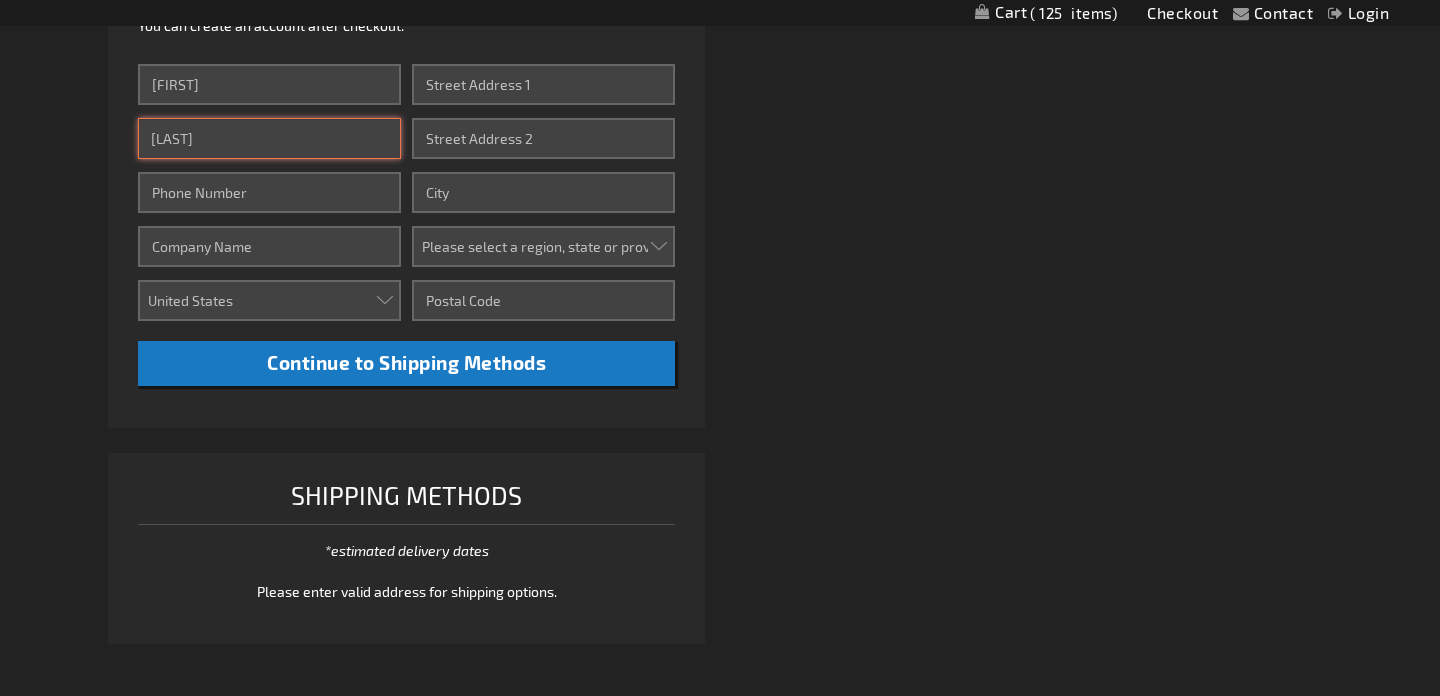 type on "[LAST]" 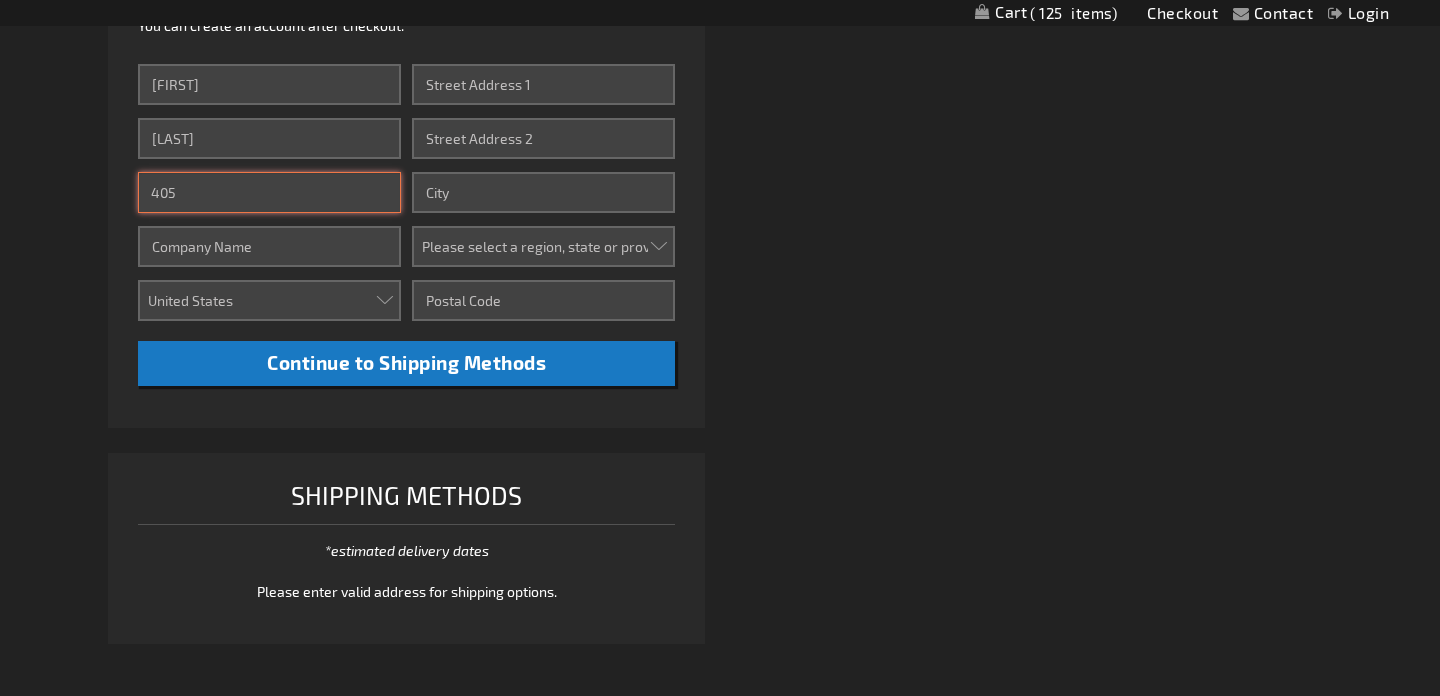 type on "[PHONE]" 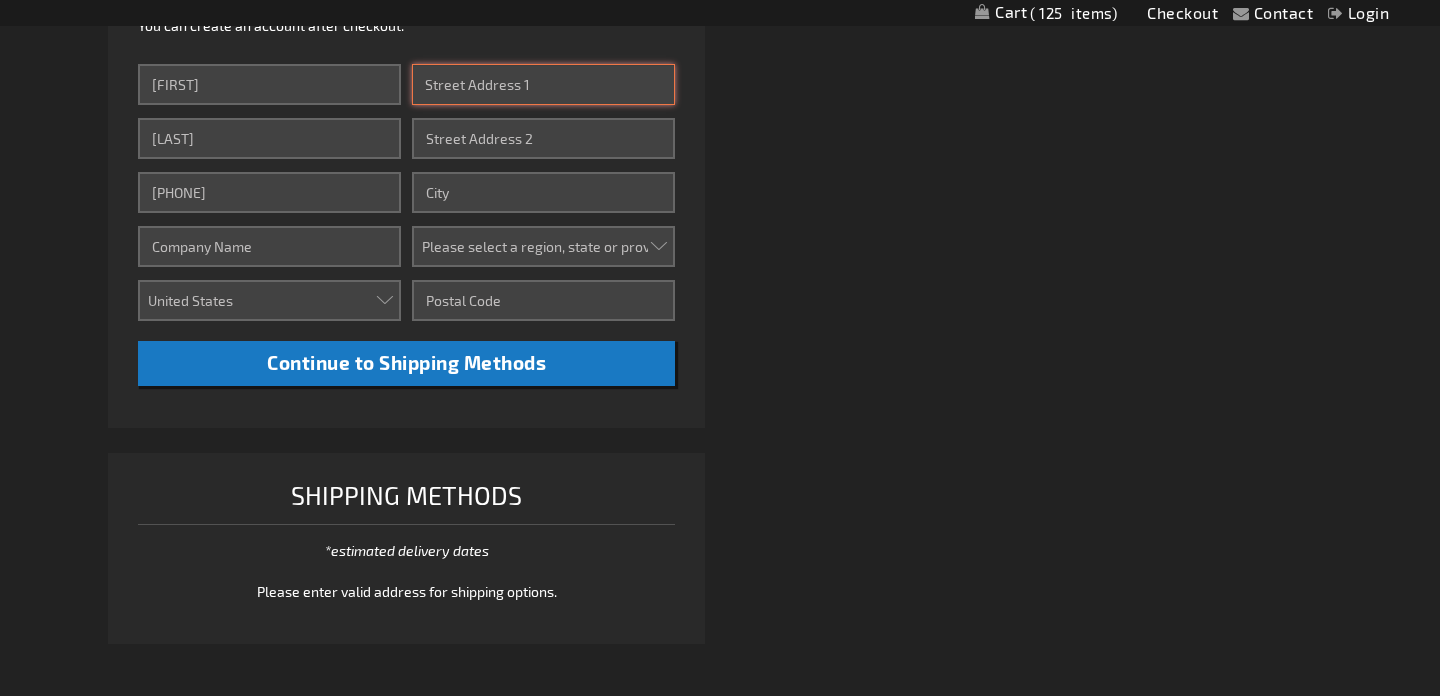 type on "[NUMBER] [STREET]" 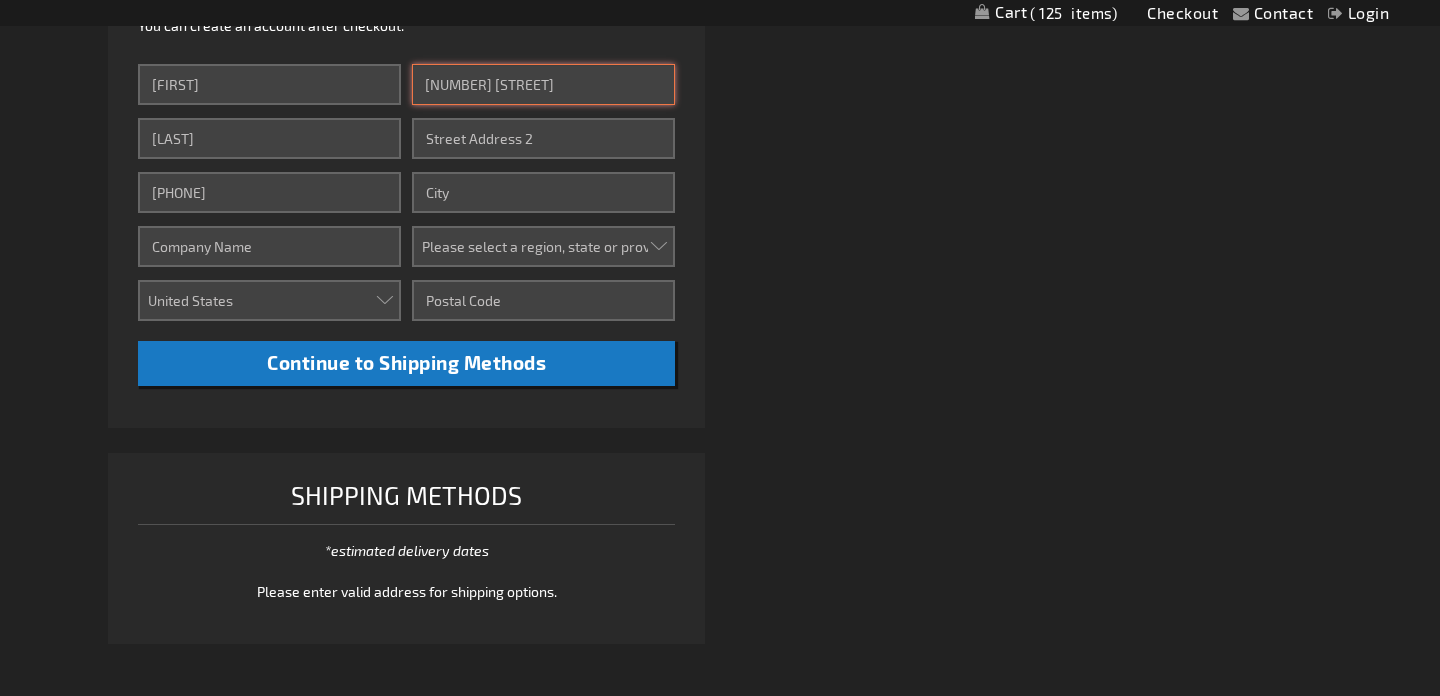 type on "[UNIT]" 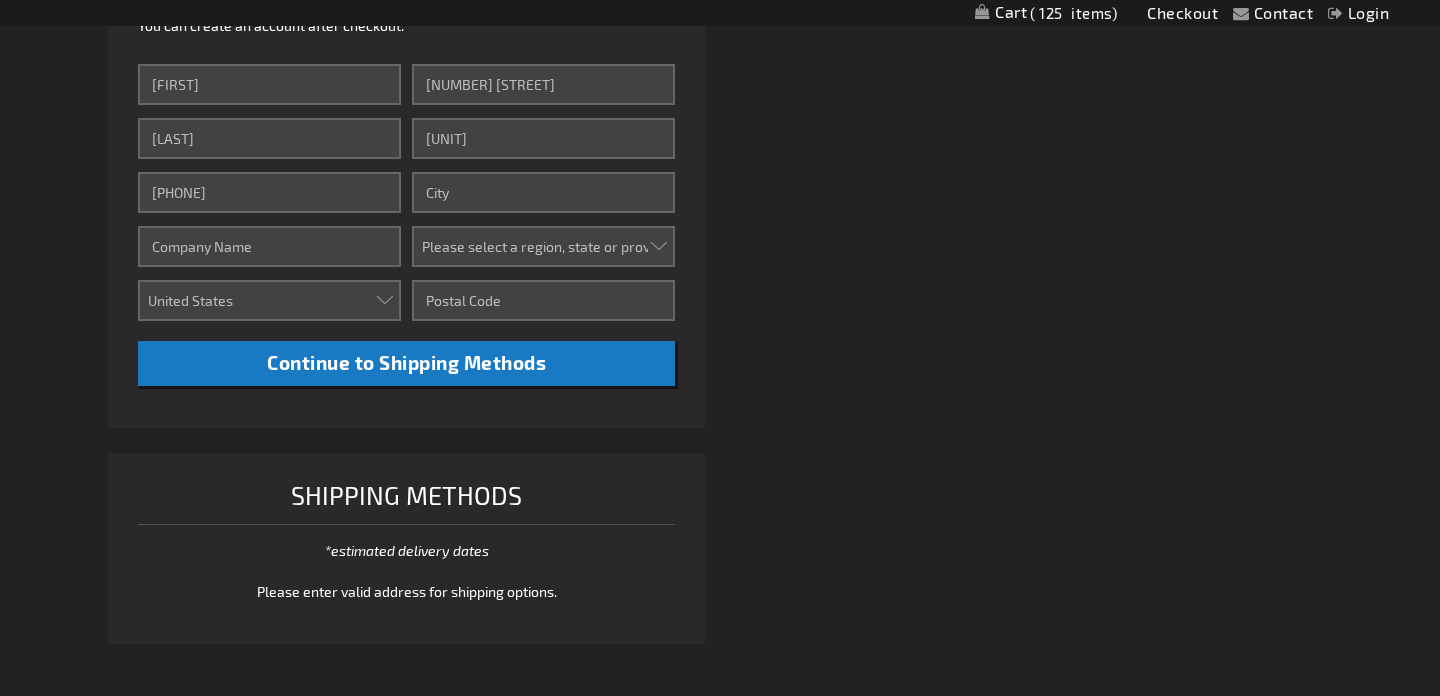 type on "[CITY]" 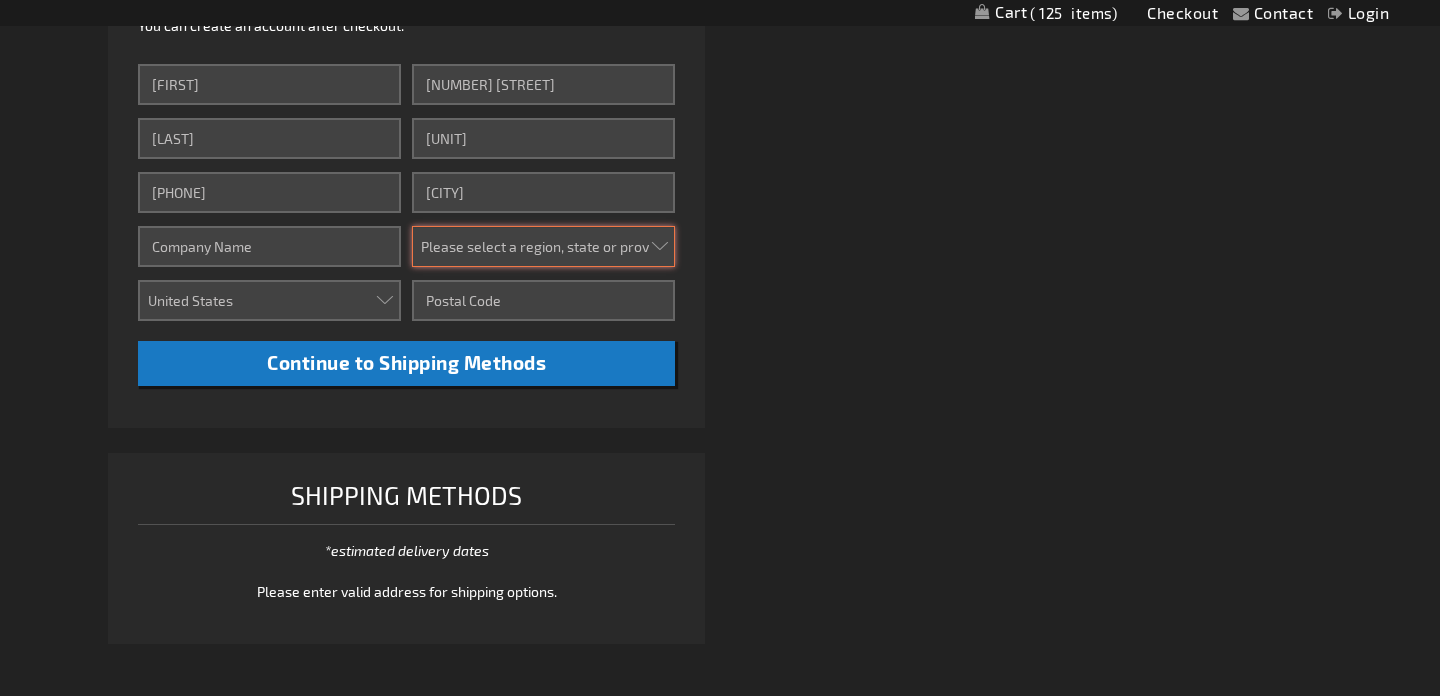 select on "57" 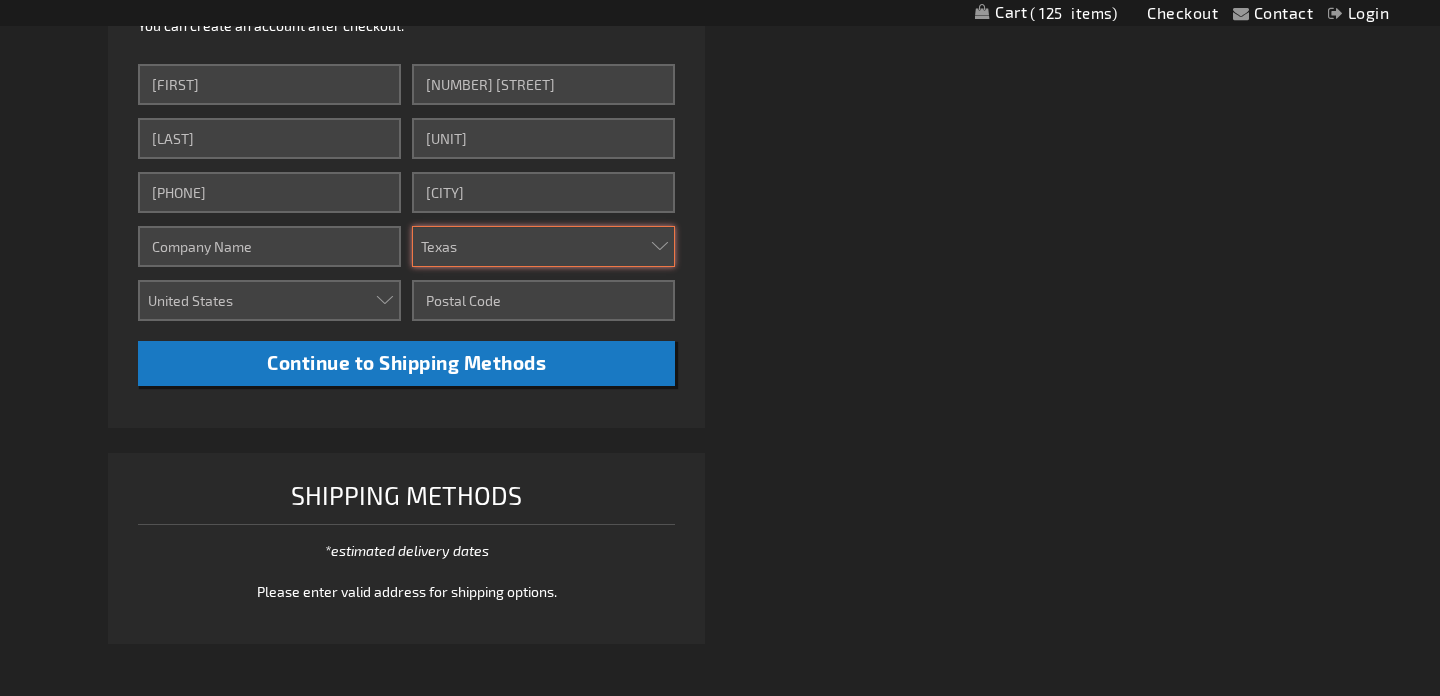 type on "[POSTAL CODE]" 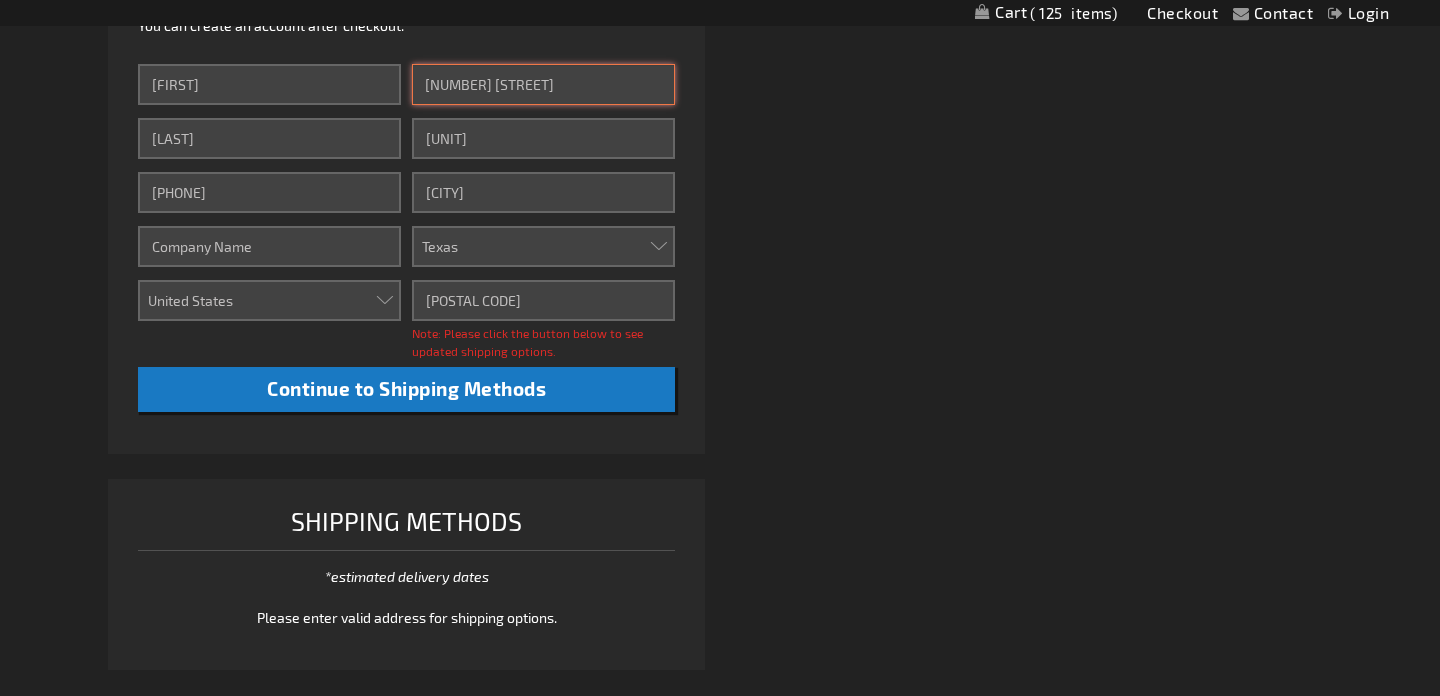click on "[NUMBER] [STREET]" at bounding box center (543, 84) 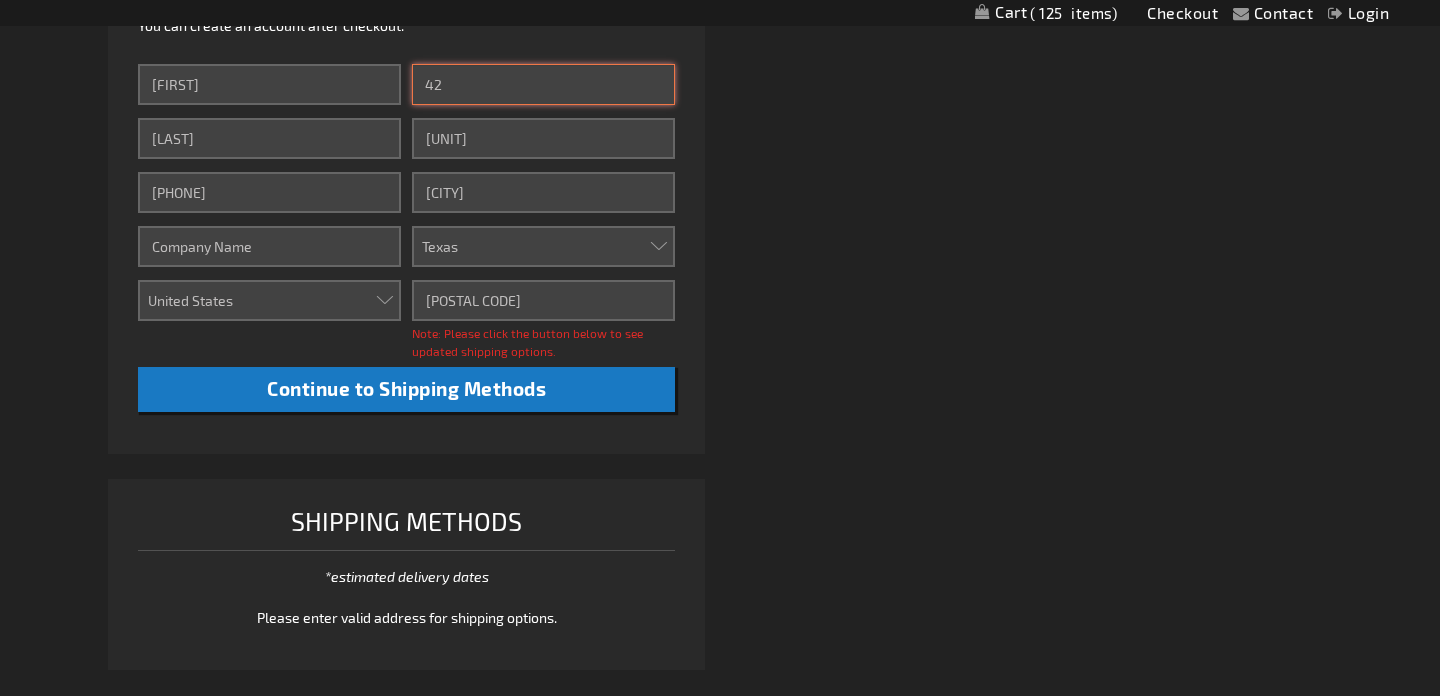 type on "4" 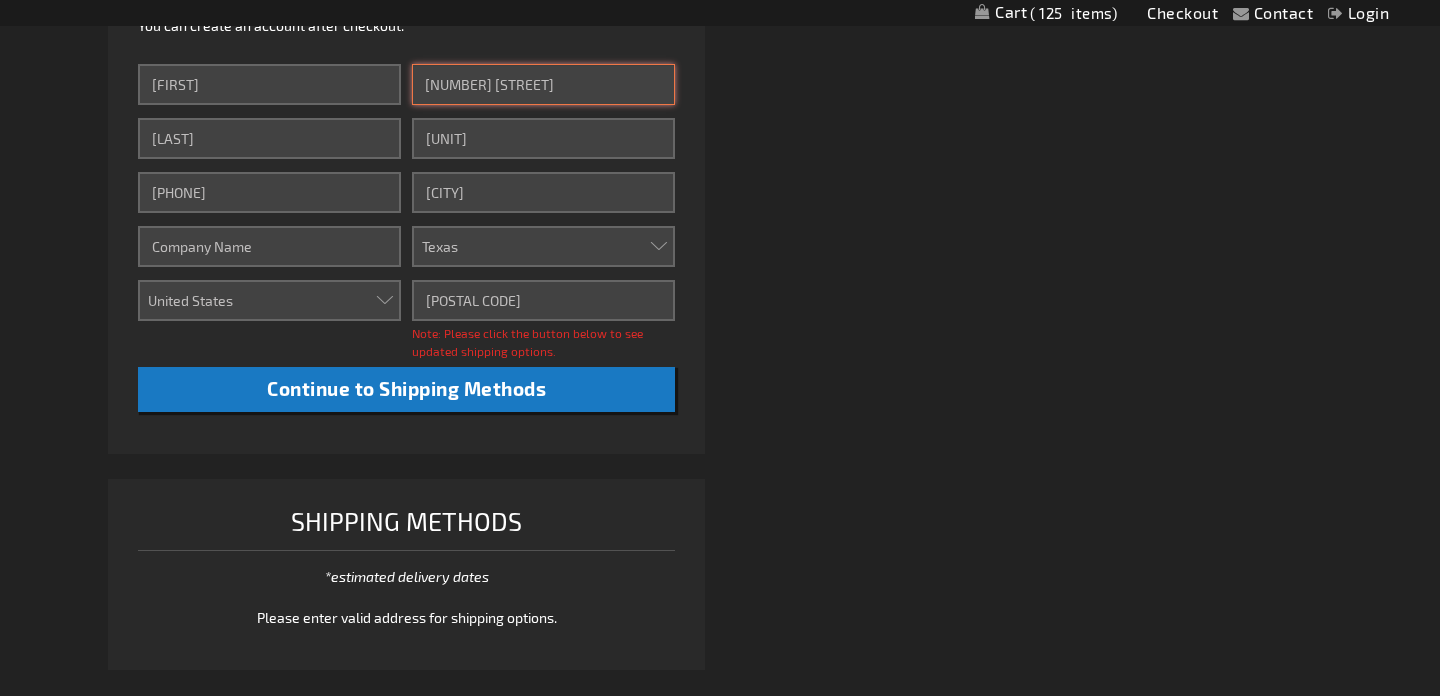 type on "[NUMBER] [STREET]" 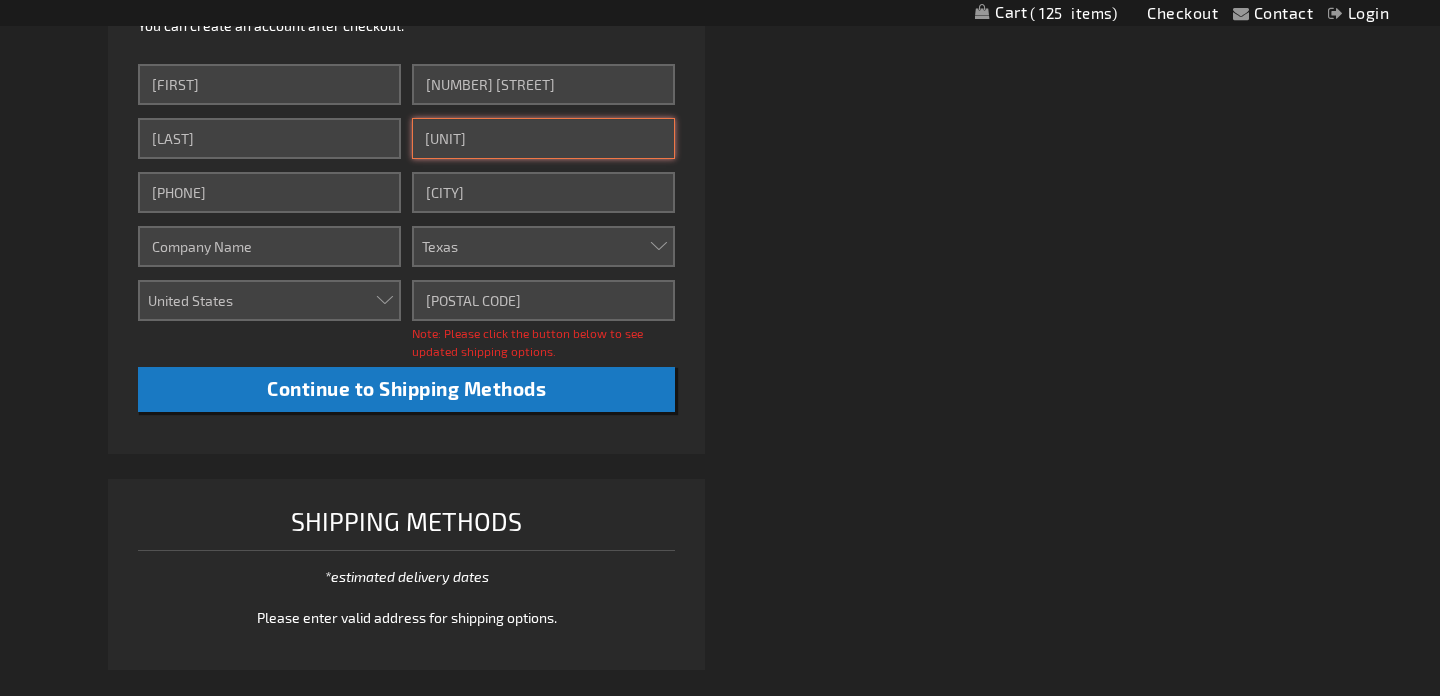 click on "[UNIT]" at bounding box center [543, 138] 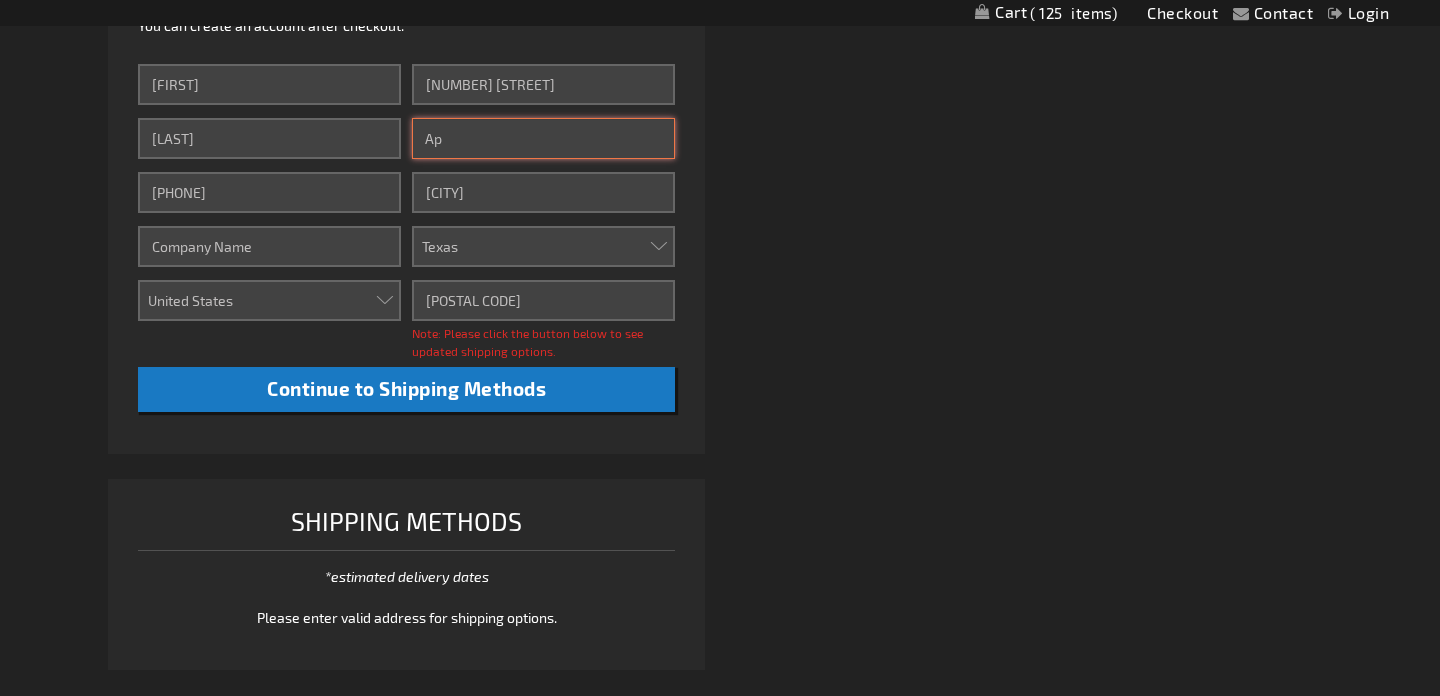 type on "A" 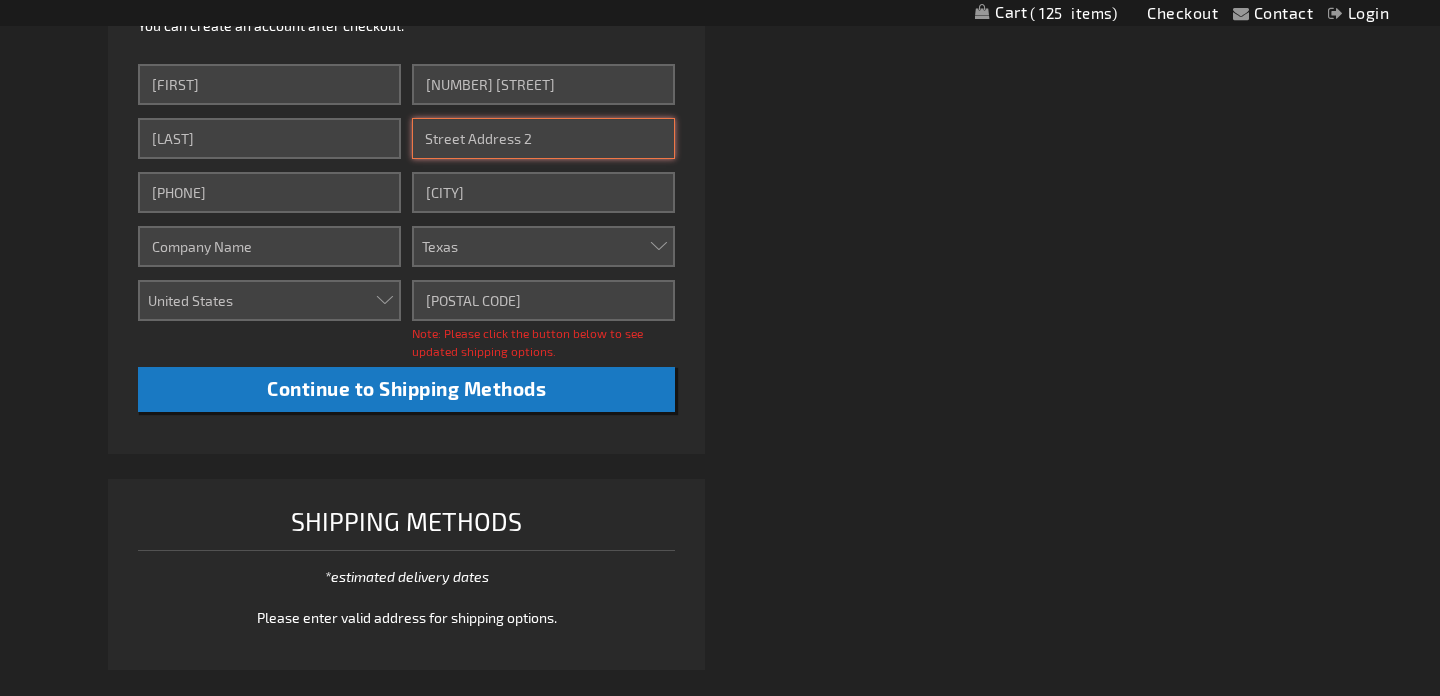 type 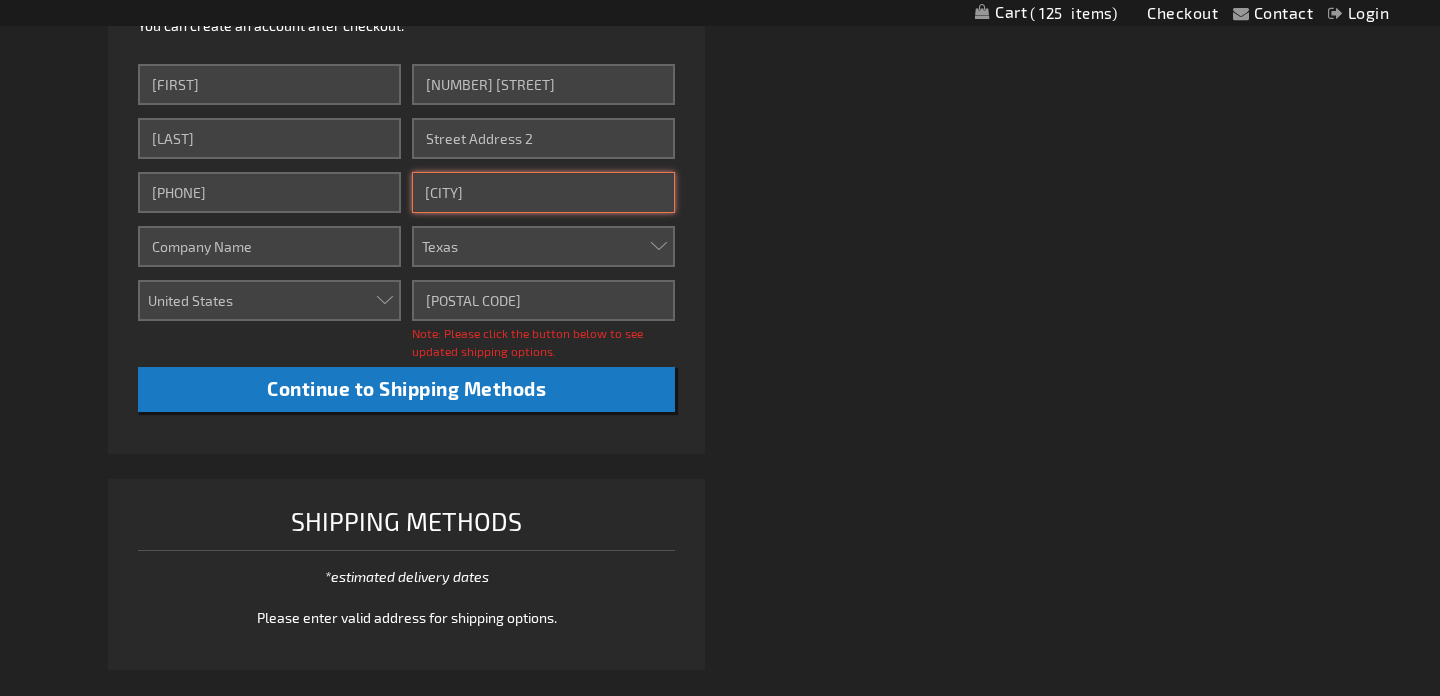click on "[CITY]" at bounding box center [543, 192] 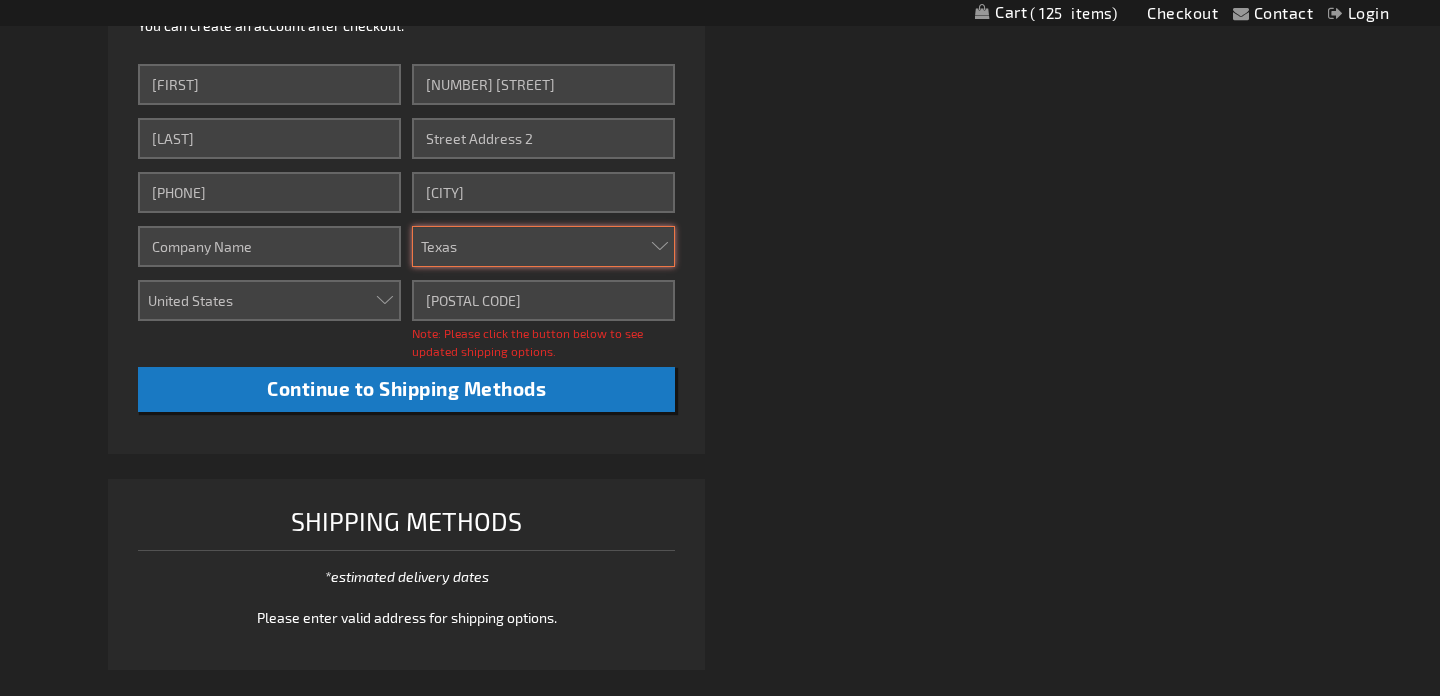 click on "Please select a region, state or province. Alabama Alaska Arizona Arkansas California Colorado Connecticut Delaware District of Columbia Florida Georgia Hawaii Idaho Illinois Indiana Iowa Kansas Kentucky Louisiana Maine Maryland Massachusetts Michigan Minnesota Mississippi Missouri Montana Nebraska Nevada New Hampshire New Jersey New Mexico New York North Carolina North Dakota Ohio Oklahoma Oregon Pennsylvania Puerto Rico Rhode Island South Carolina South Dakota Tennessee Texas Utah Vermont Virgin Islands Virginia Washington West Virginia Wisconsin Wyoming" at bounding box center (543, 246) 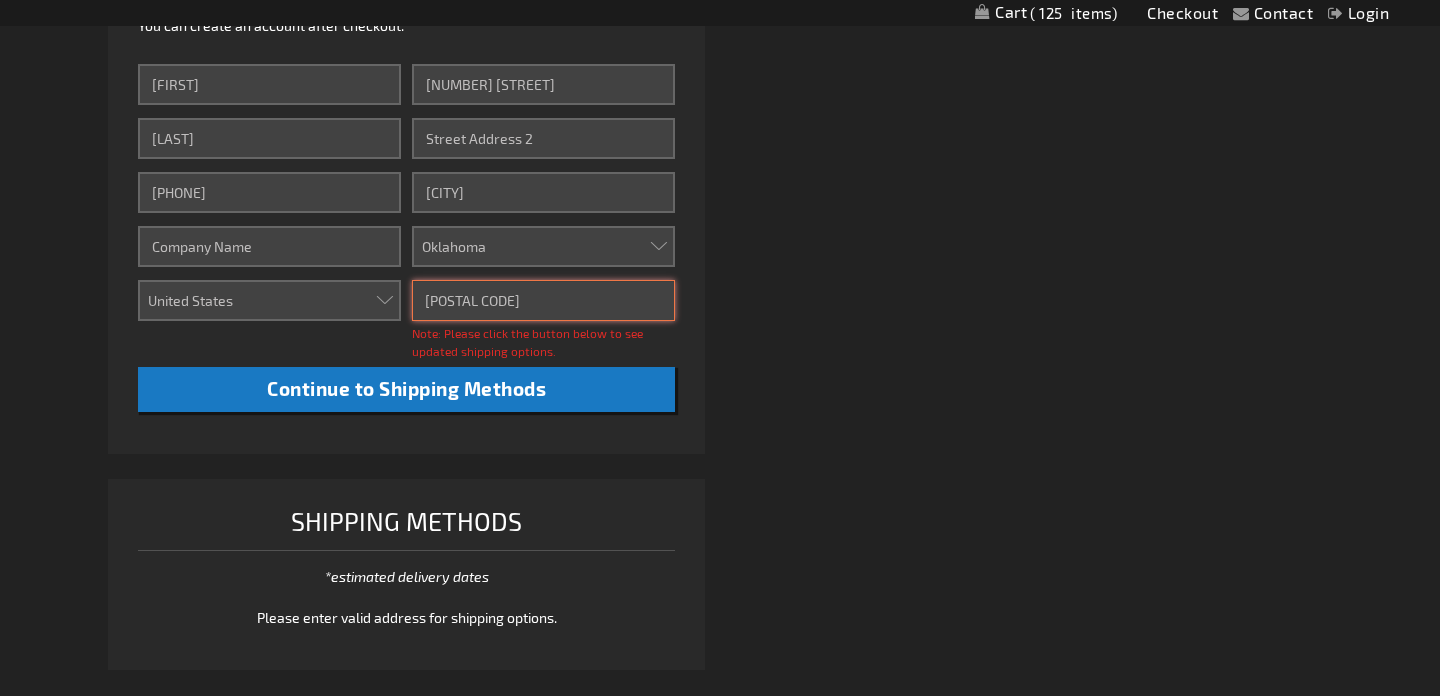click on "[POSTAL CODE]" at bounding box center (543, 300) 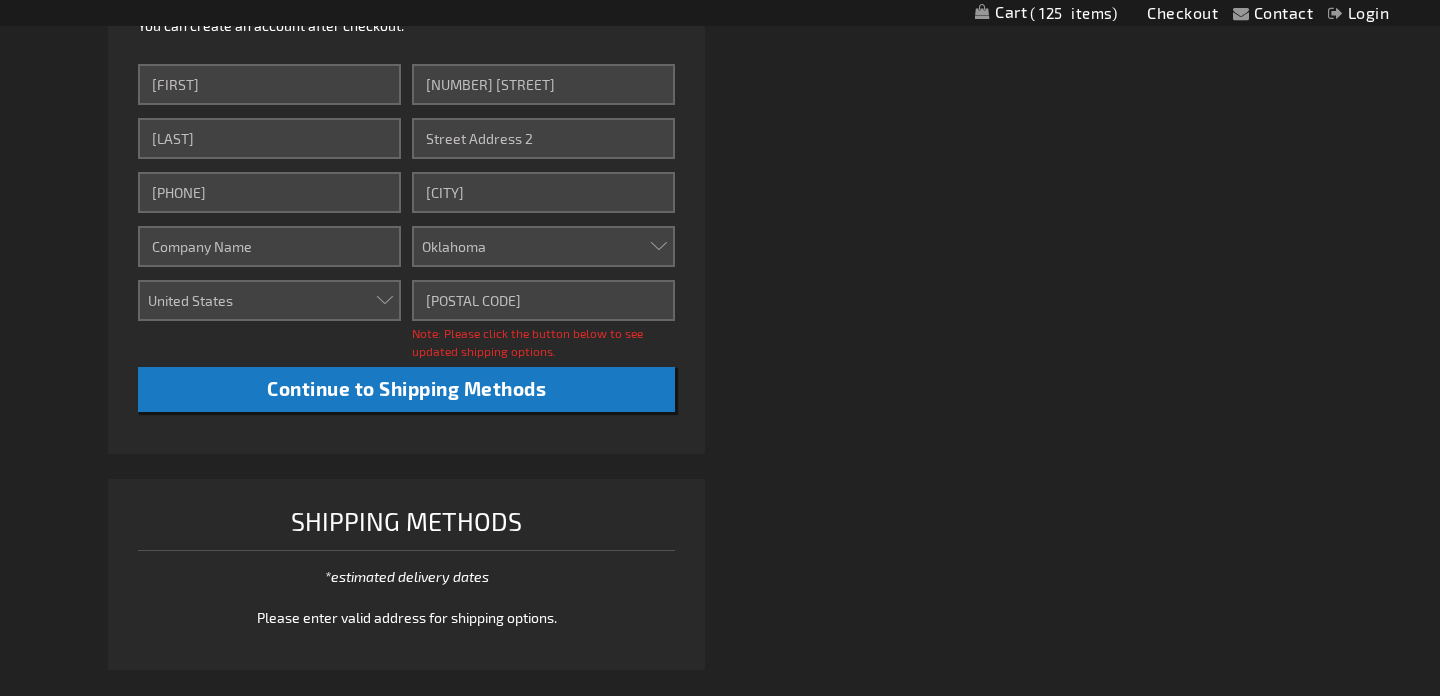 click on "Express Checkout
STANDARD CHECKOUT
Please fill in the fields below to complete your purchase.
Shipping Address
Email Address
[EMAIL]
Tooltip
We'll send your order confirmation here.
You can create an account after checkout.
Password
You already have an account with us. Sign in or continue as guest.
Login" at bounding box center (414, 134) 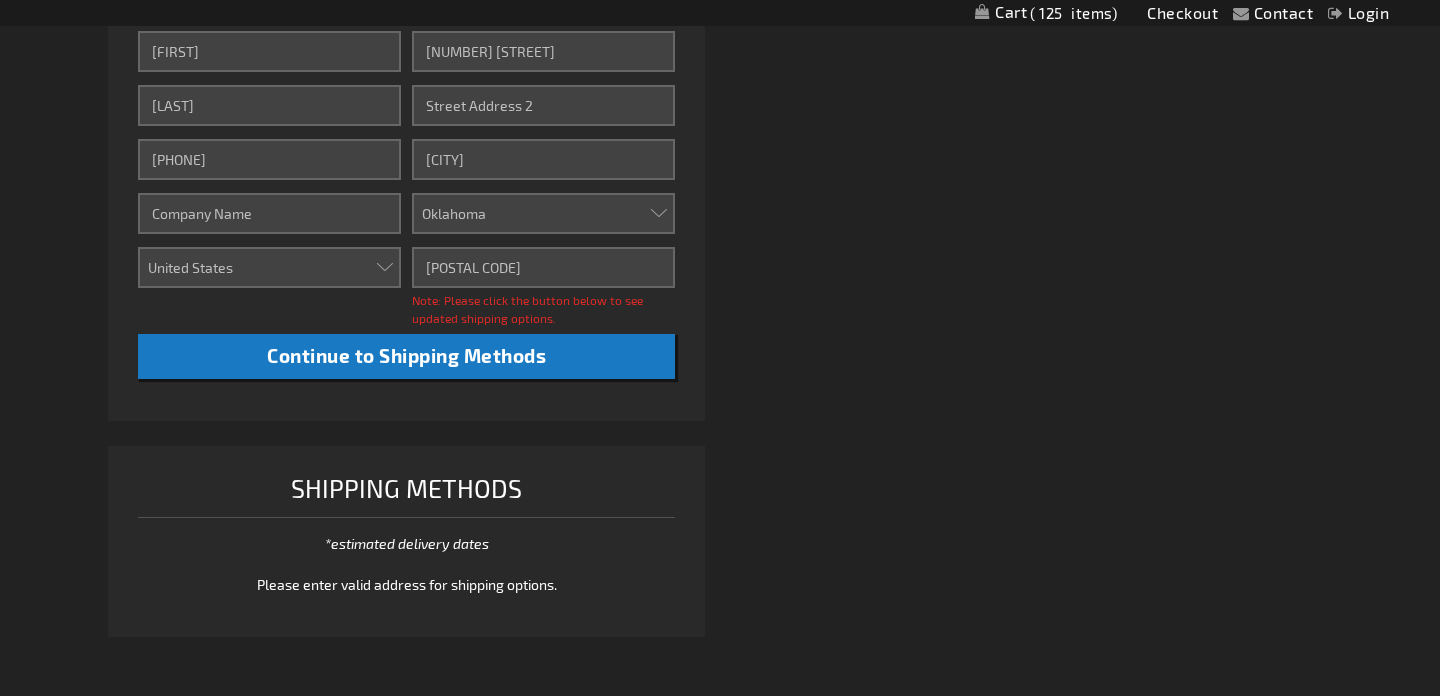 scroll, scrollTop: 751, scrollLeft: 0, axis: vertical 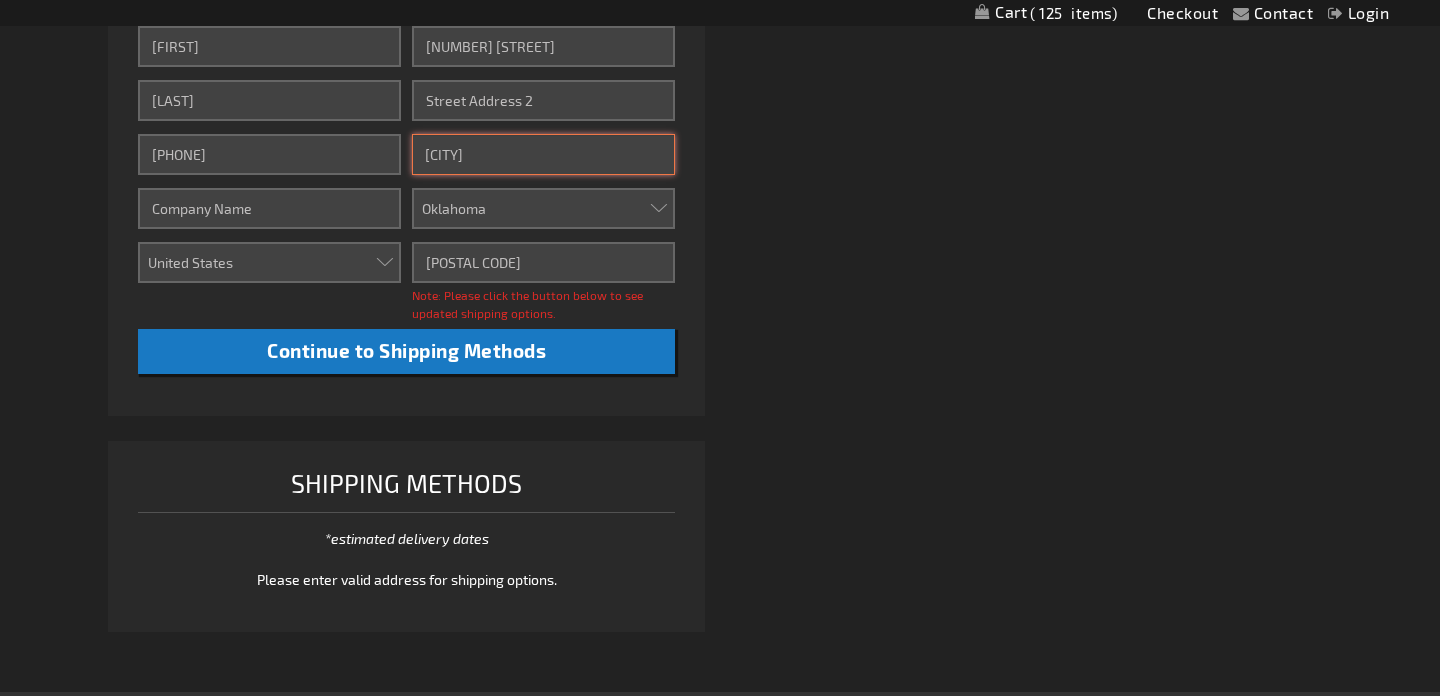 click on "[CITY]" at bounding box center (543, 154) 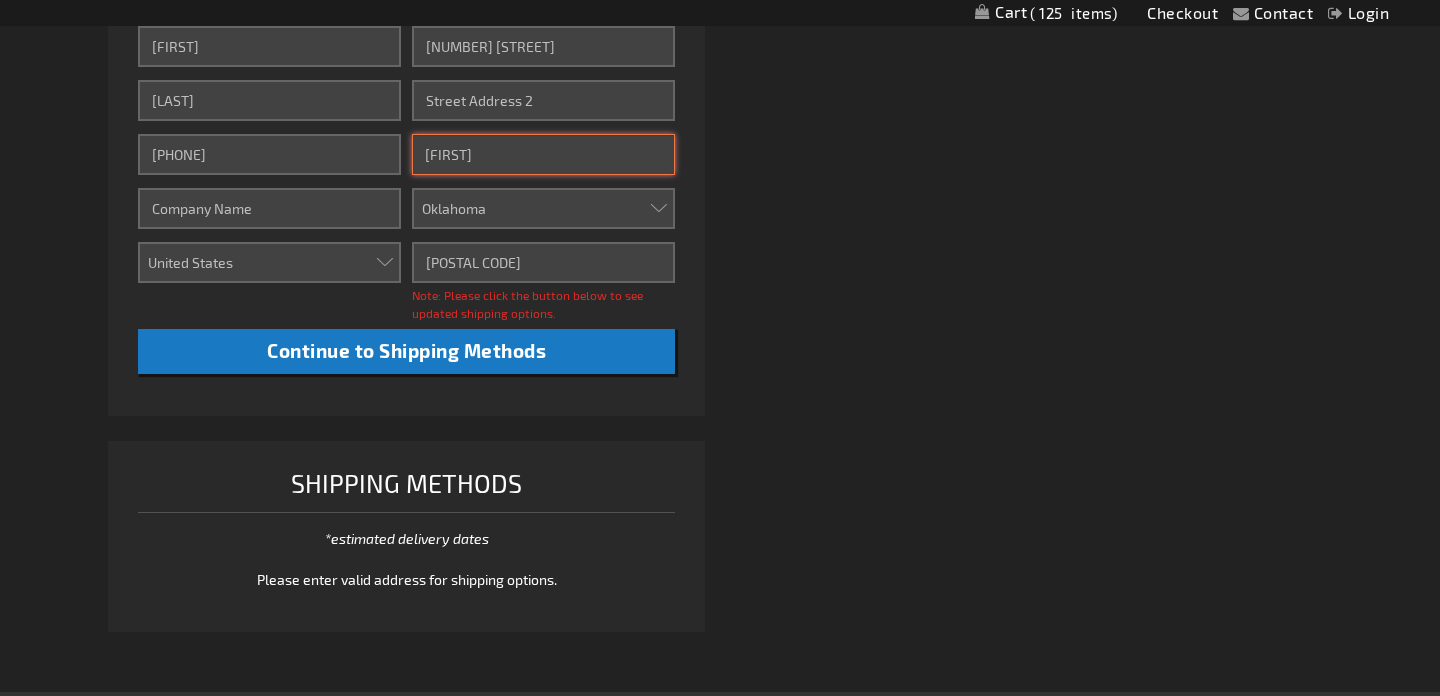 type on "B" 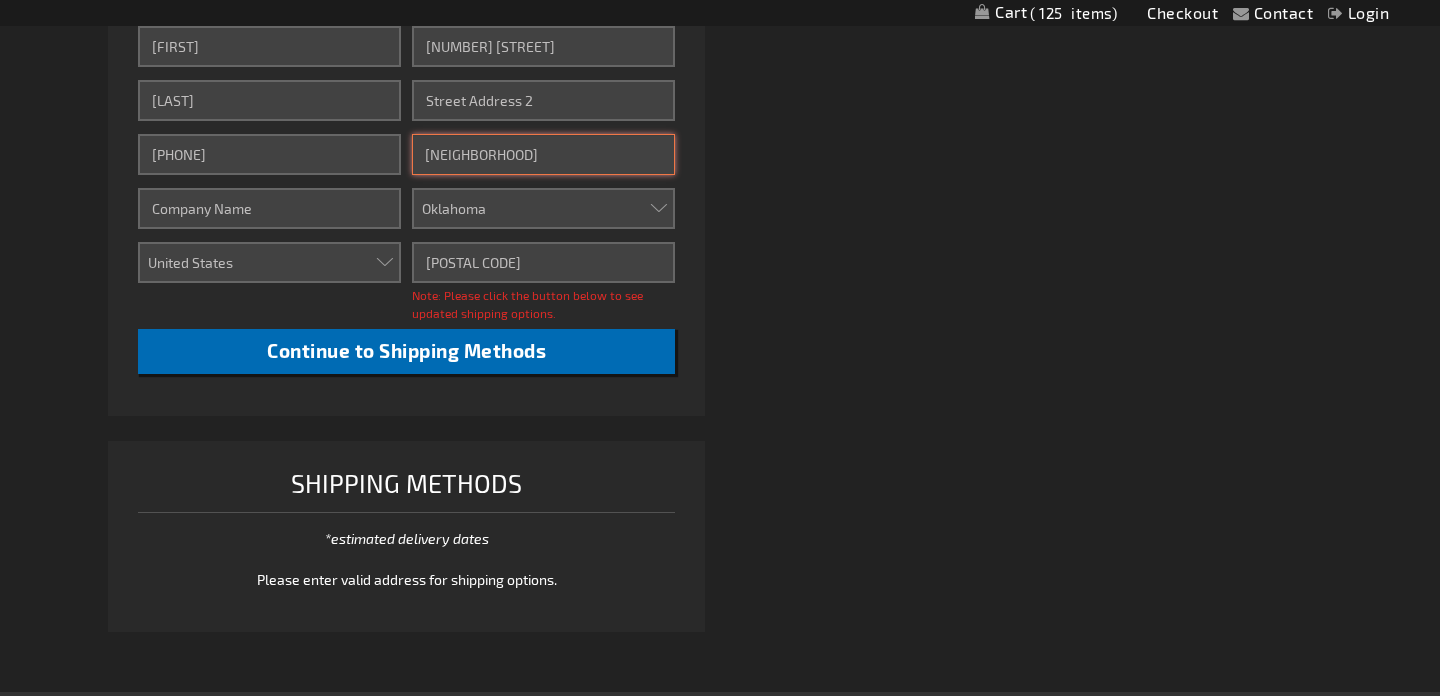 type on "[NEIGHBORHOOD]" 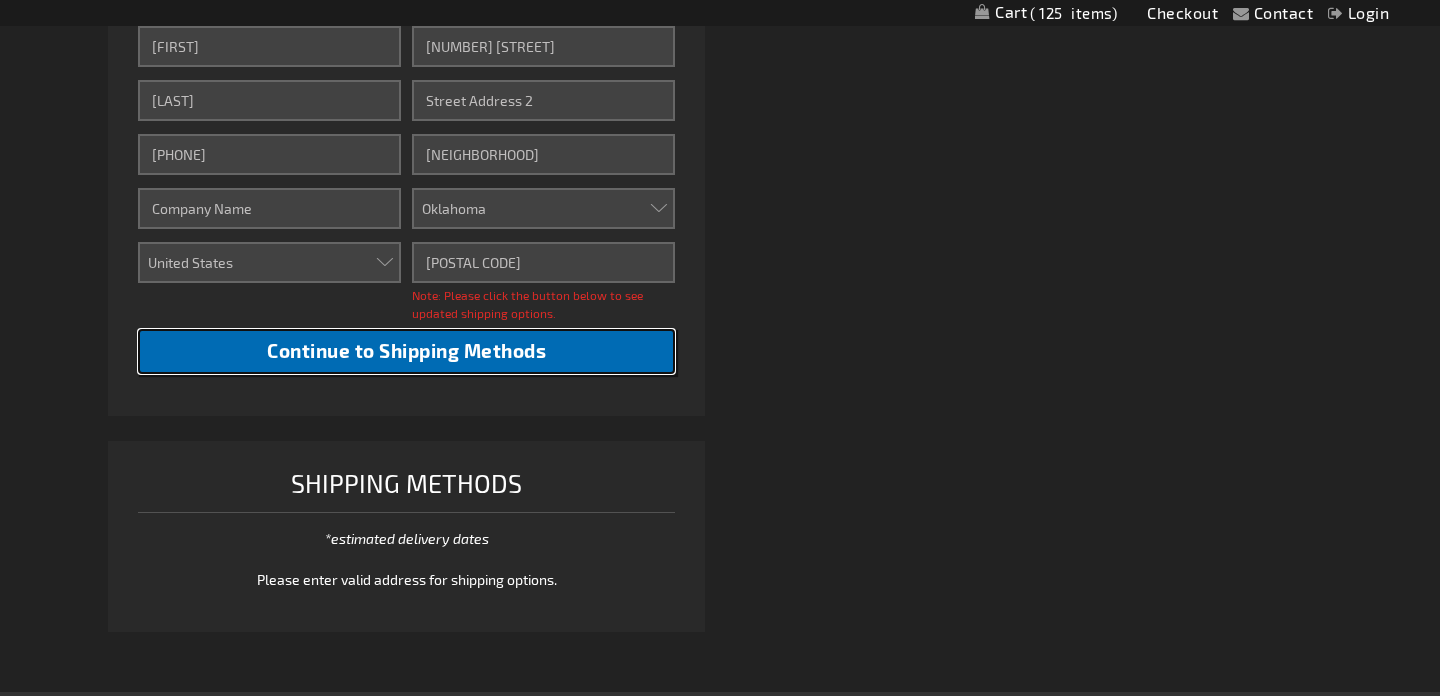 click on "Continue to Shipping Methods" at bounding box center [406, 351] 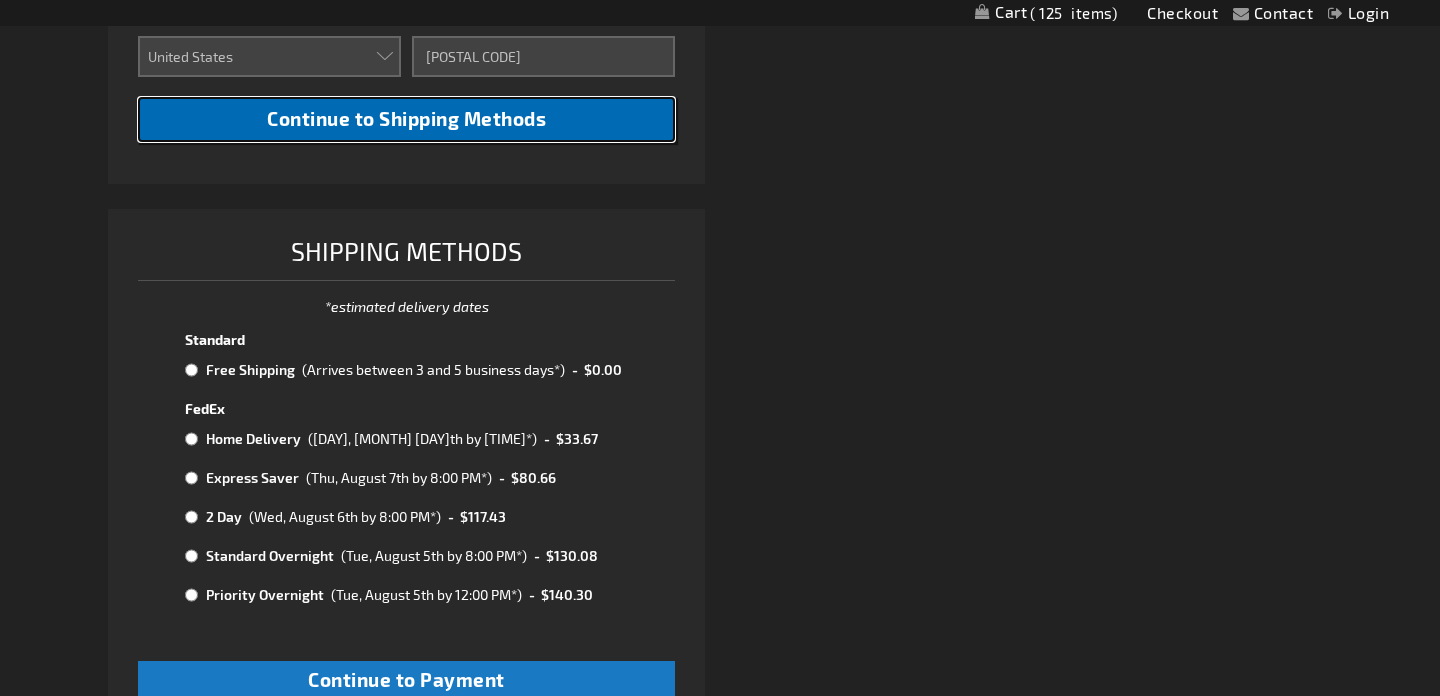 scroll, scrollTop: 958, scrollLeft: 0, axis: vertical 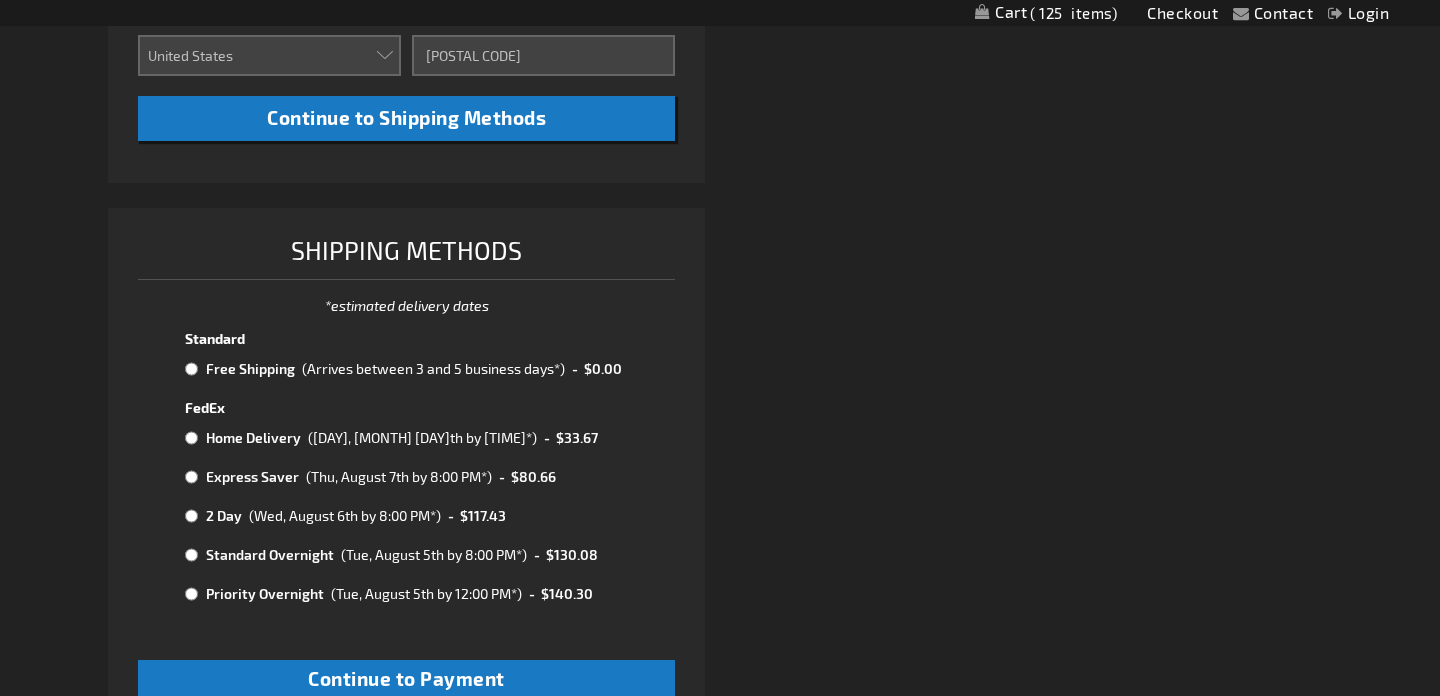 click at bounding box center (191, 369) 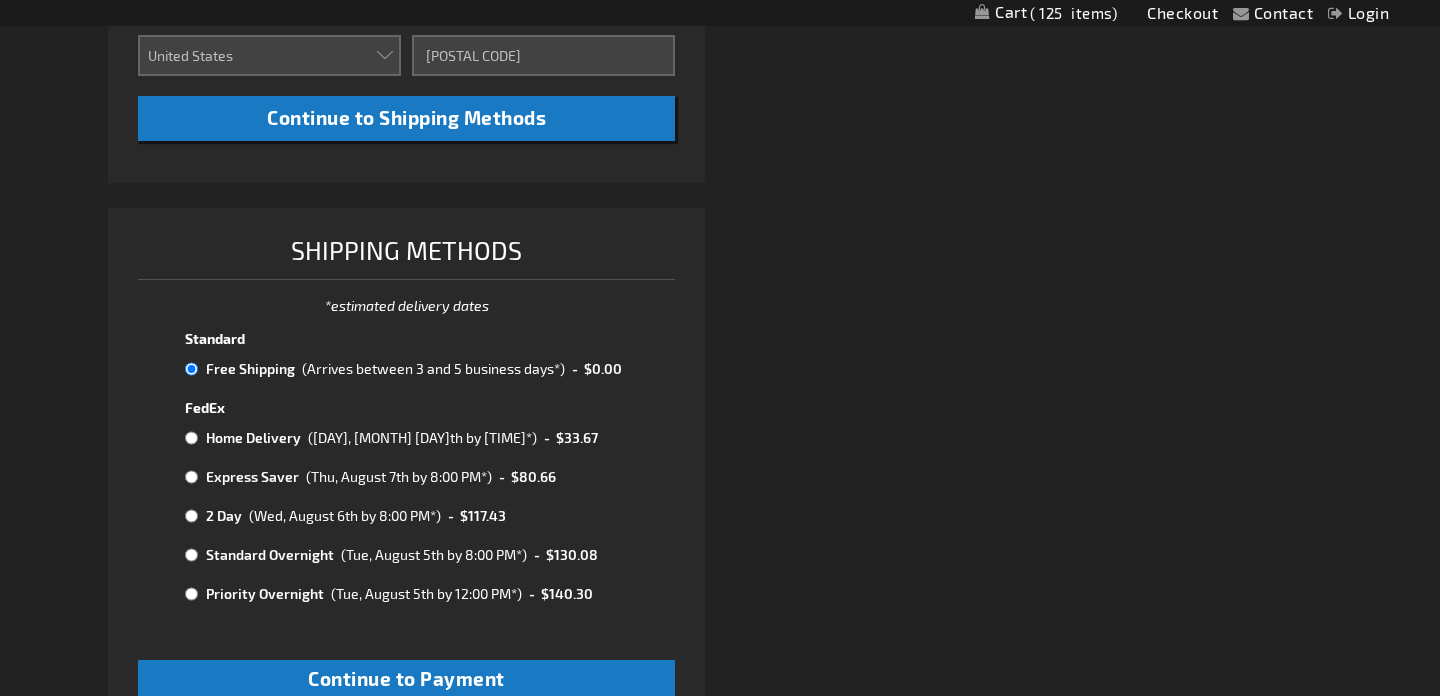 radio on "true" 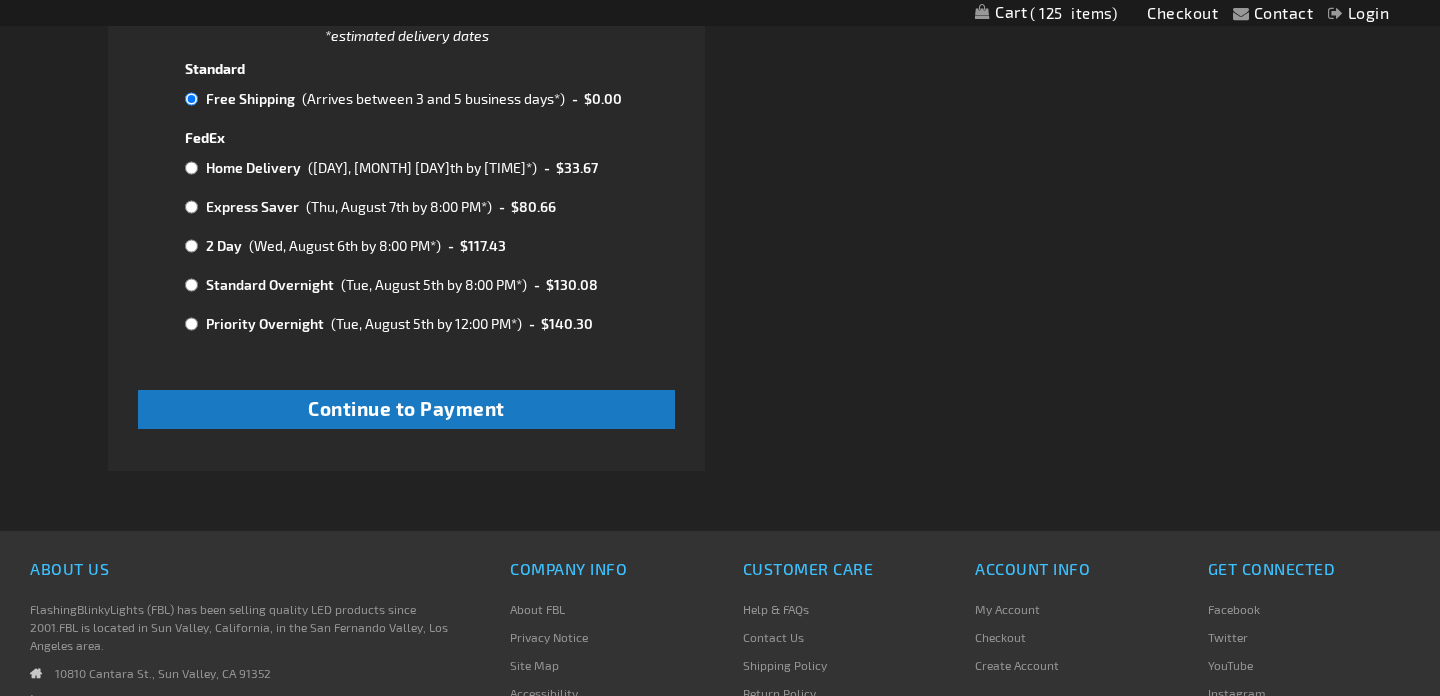 scroll, scrollTop: 1237, scrollLeft: 0, axis: vertical 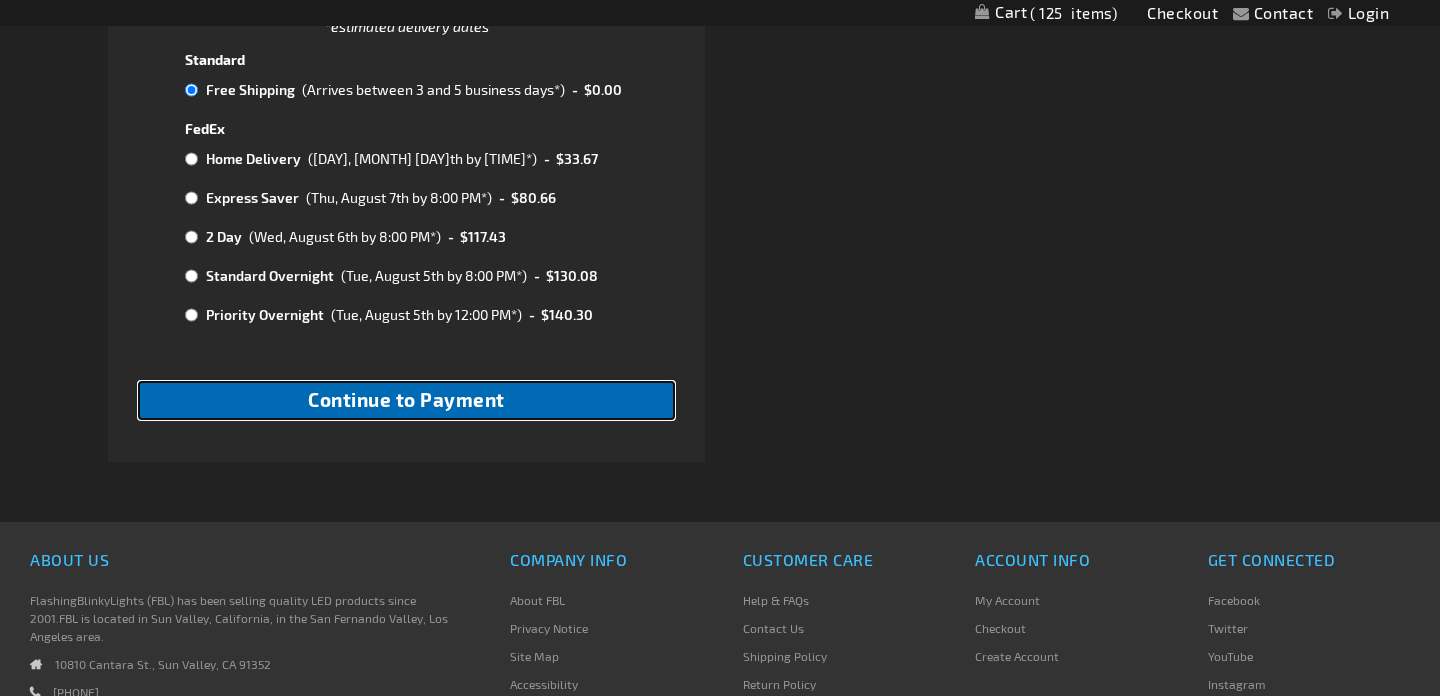 click on "Continue to Payment" at bounding box center (406, 400) 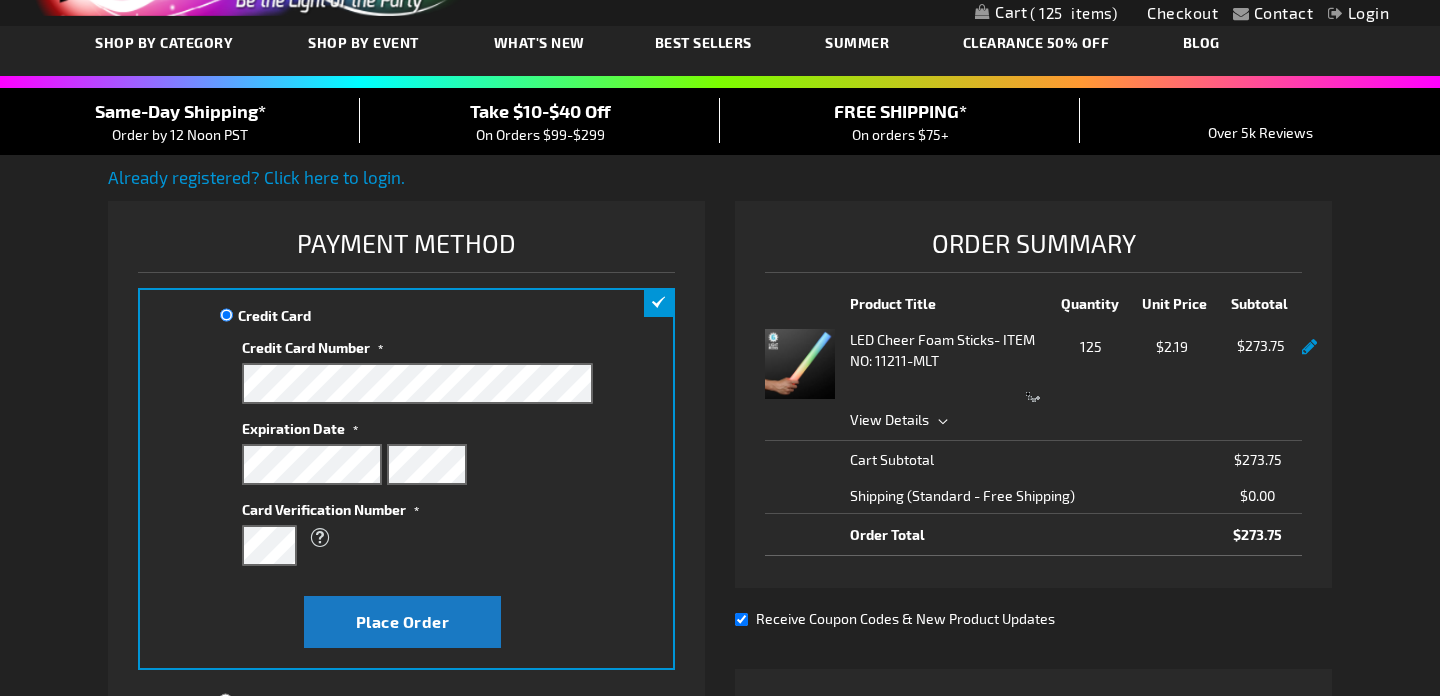 scroll, scrollTop: 123, scrollLeft: 0, axis: vertical 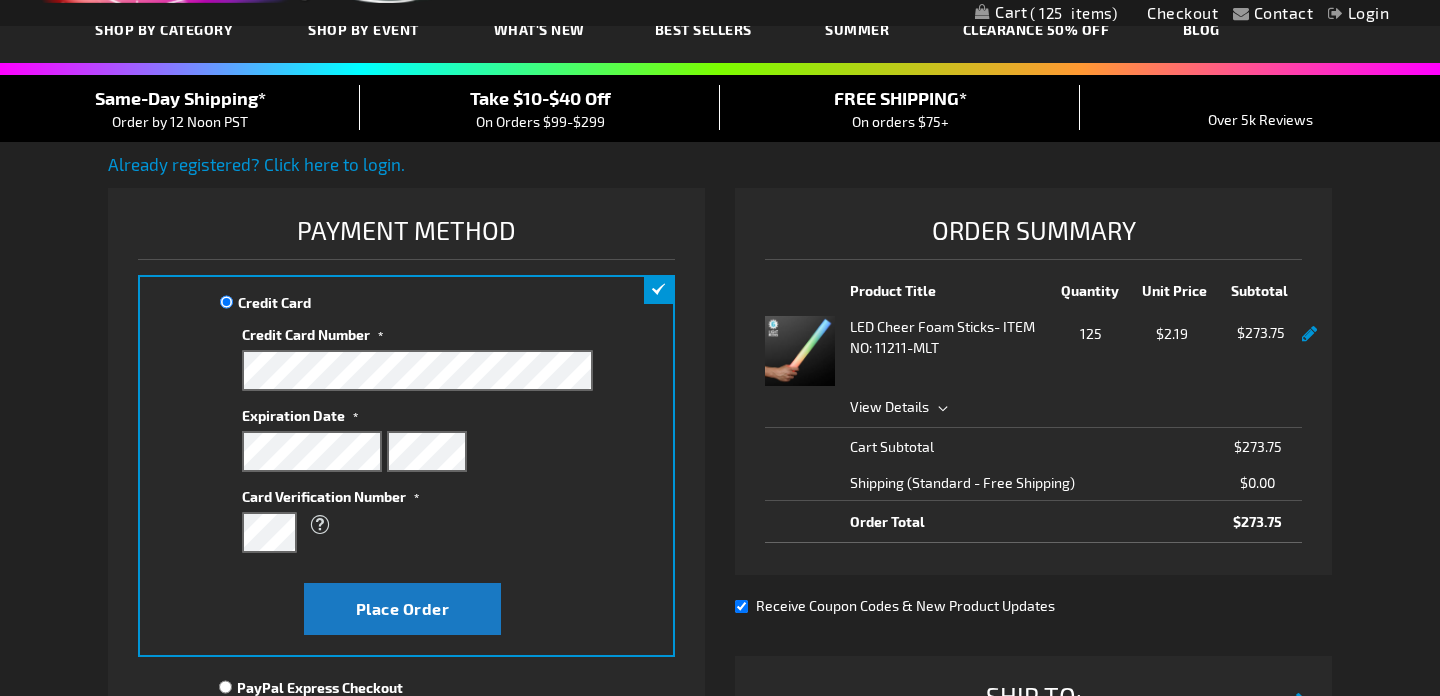 click on "What is this?" at bounding box center [407, 525] 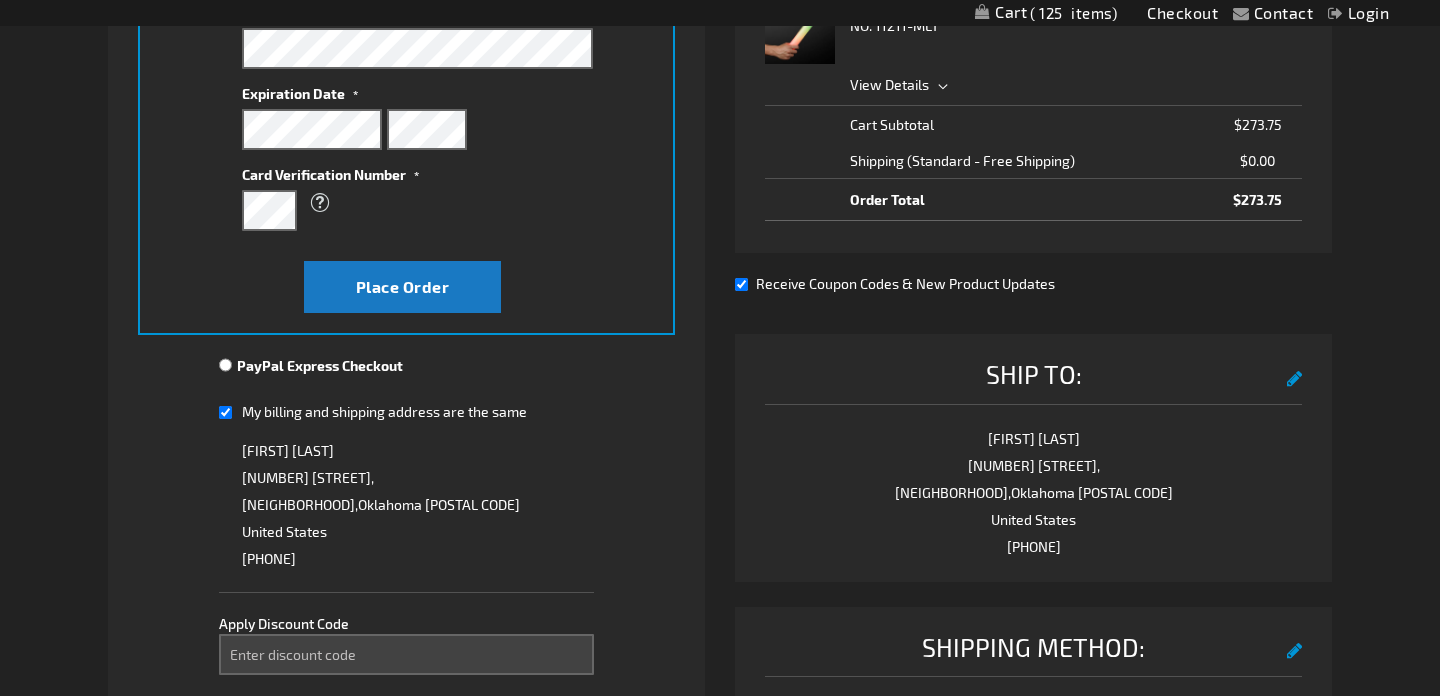 scroll, scrollTop: 535, scrollLeft: 0, axis: vertical 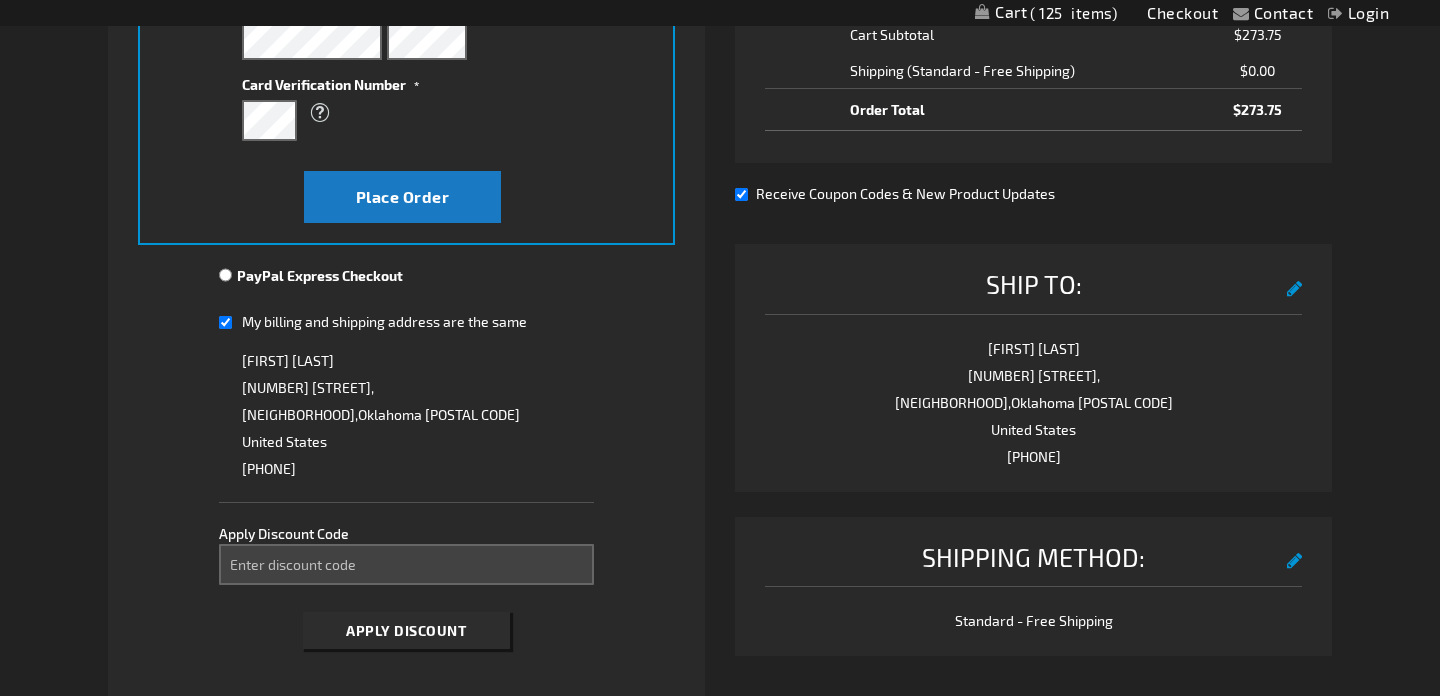 click on "My billing and shipping address are the same" at bounding box center (225, 322) 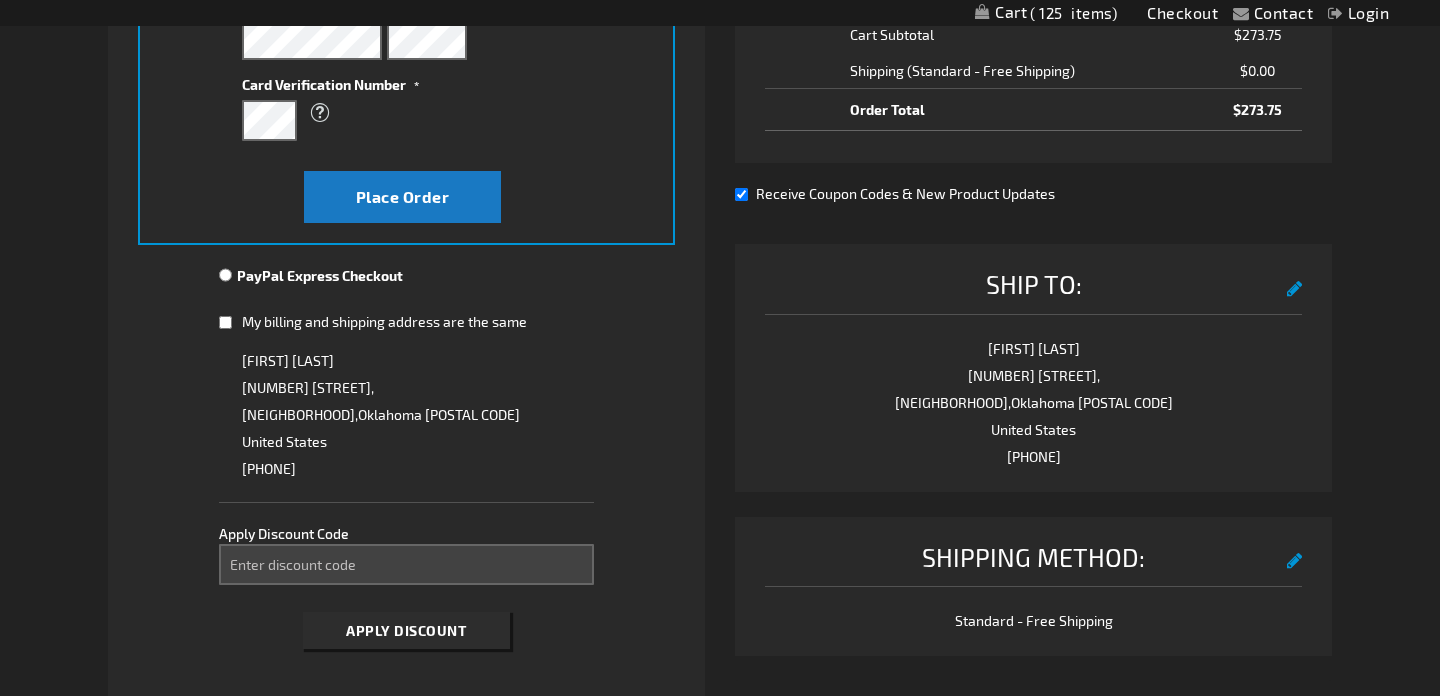 checkbox on "false" 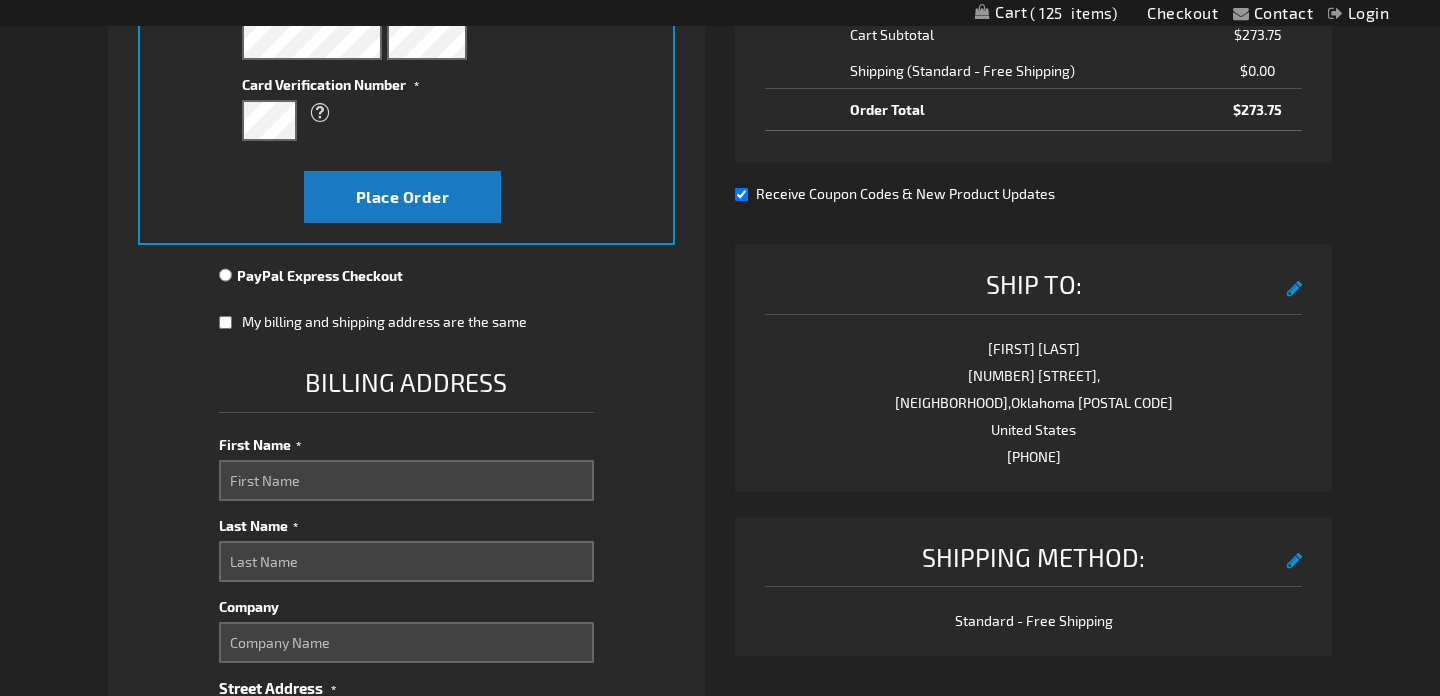 scroll, scrollTop: 594, scrollLeft: 0, axis: vertical 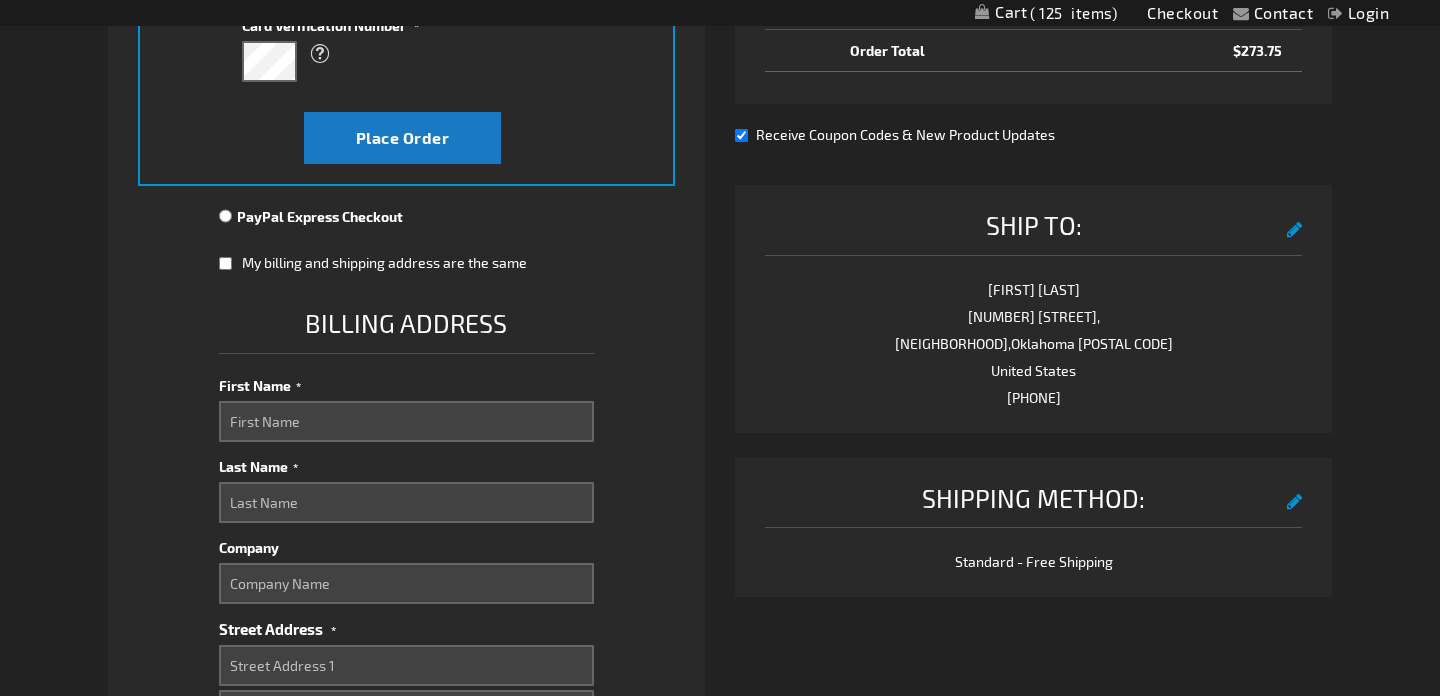 click on "First Name" at bounding box center (407, 382) 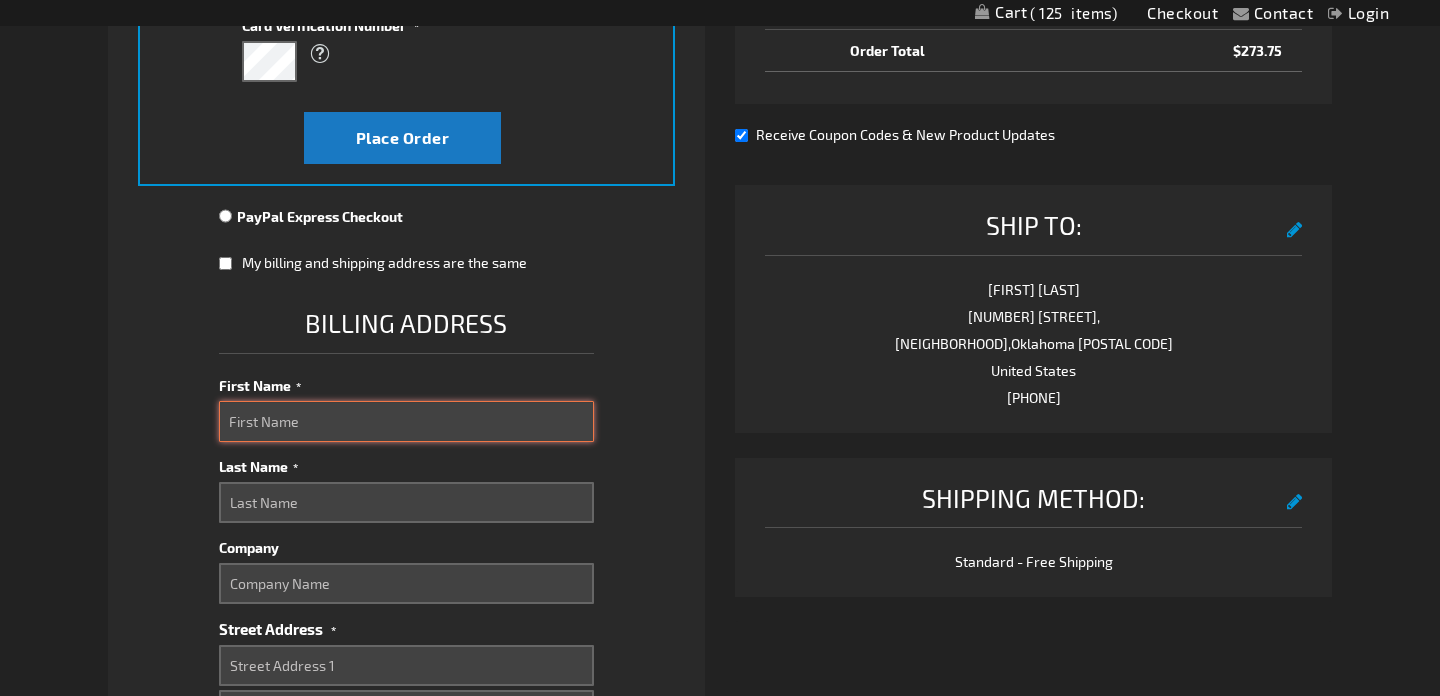 click on "First Name" at bounding box center (407, 421) 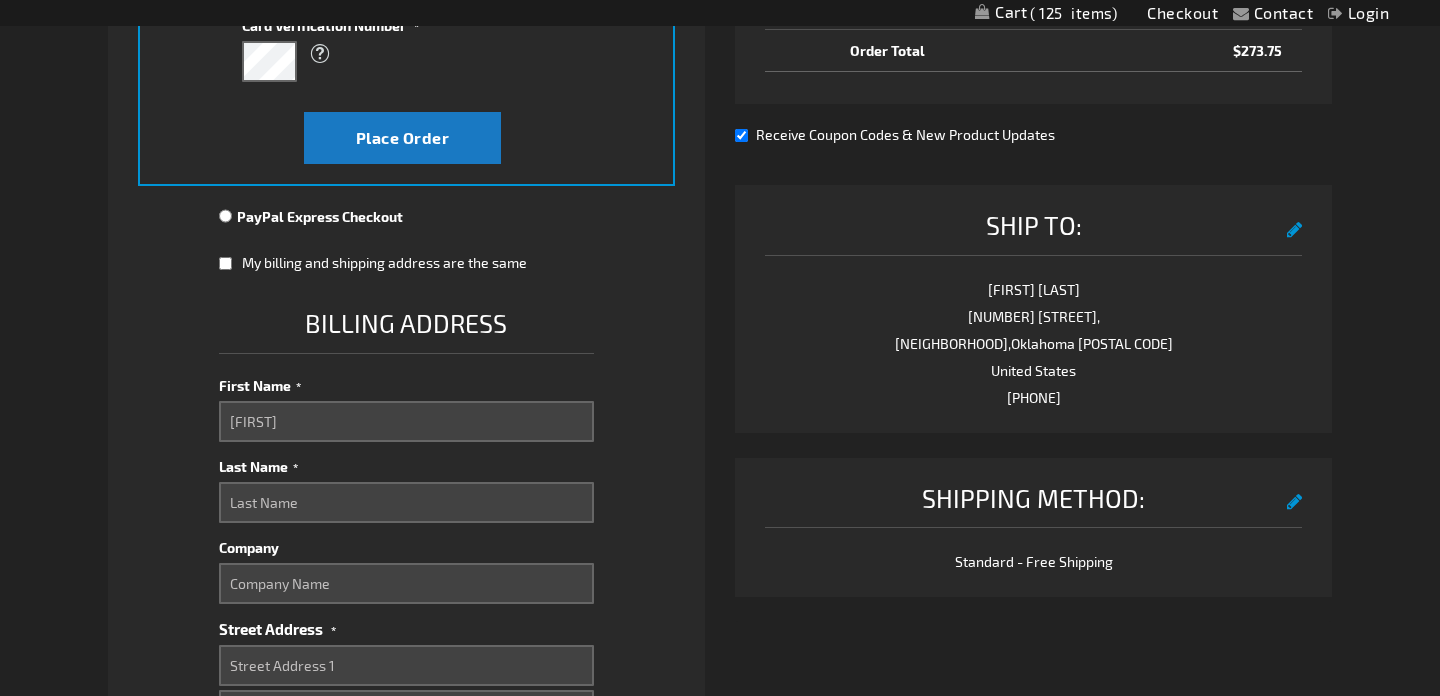 type on "[LAST]" 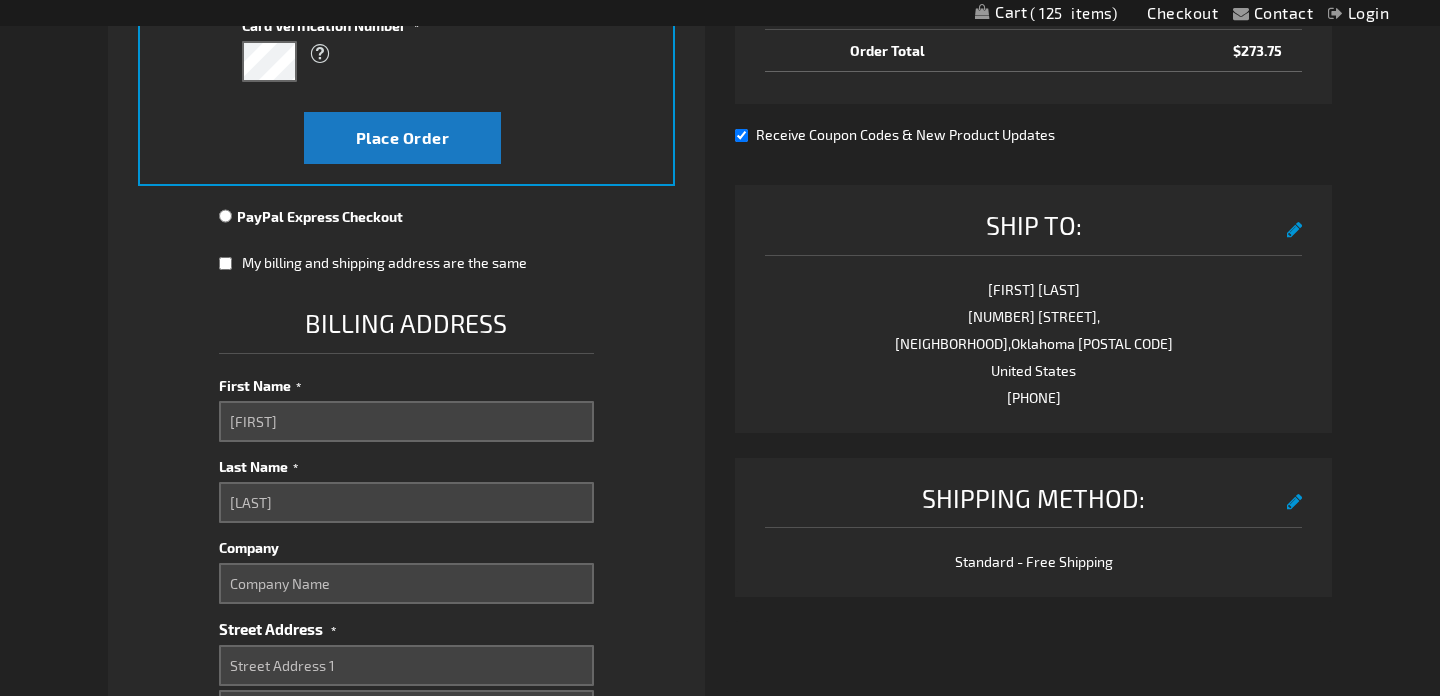 type on "[NUMBER] [STREET]" 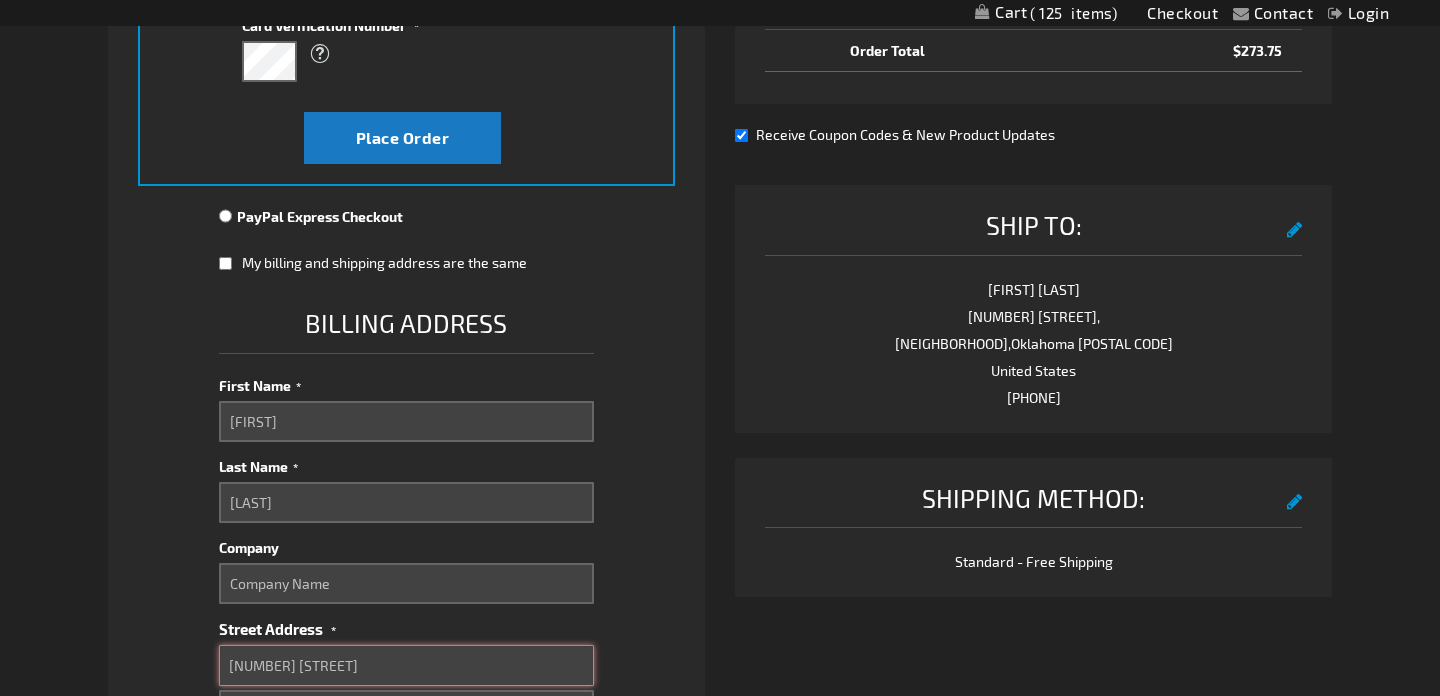 type on "[UNIT]" 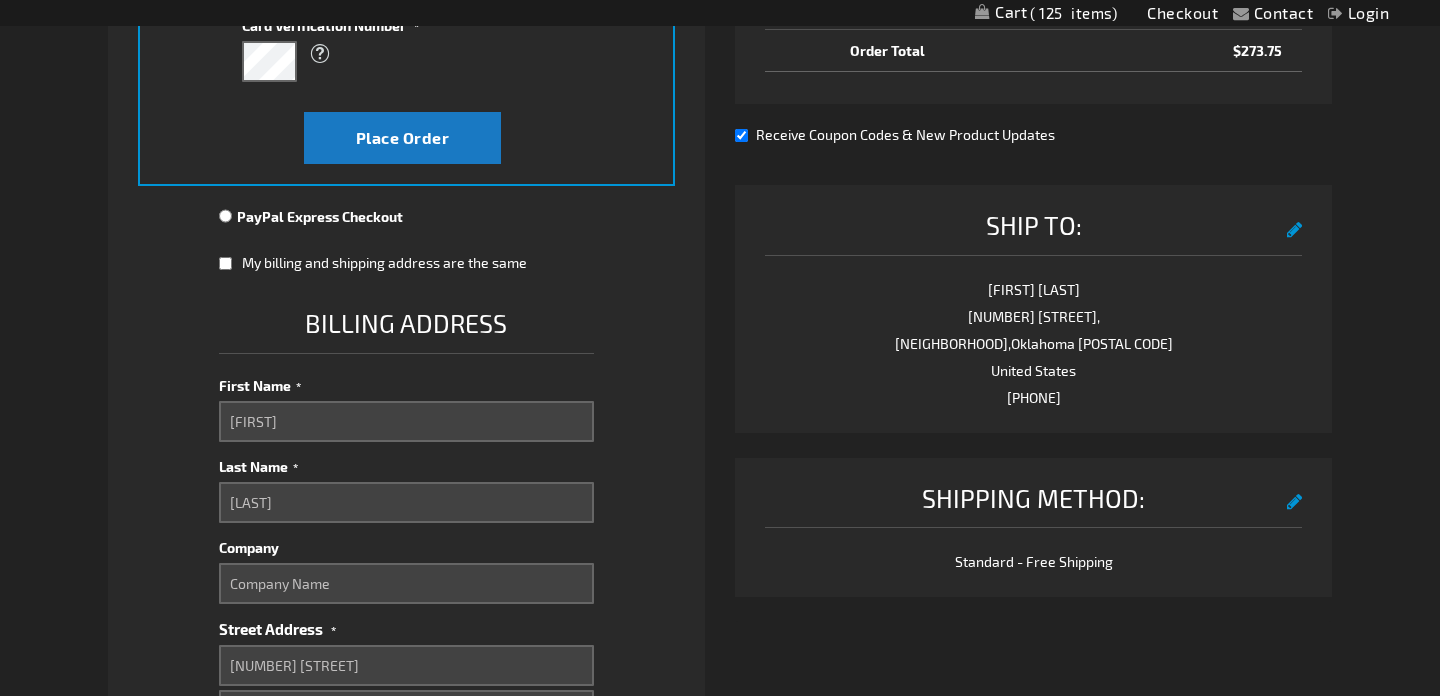 select on "57" 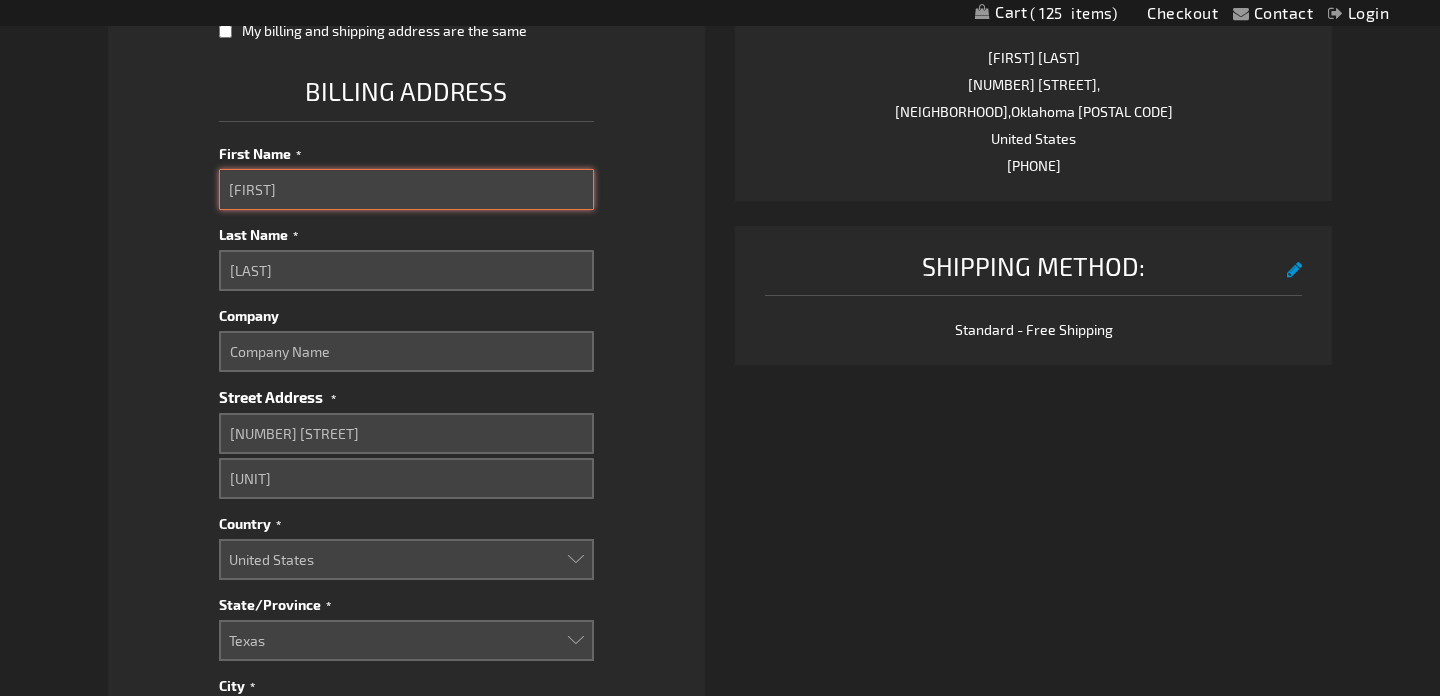 scroll, scrollTop: 830, scrollLeft: 0, axis: vertical 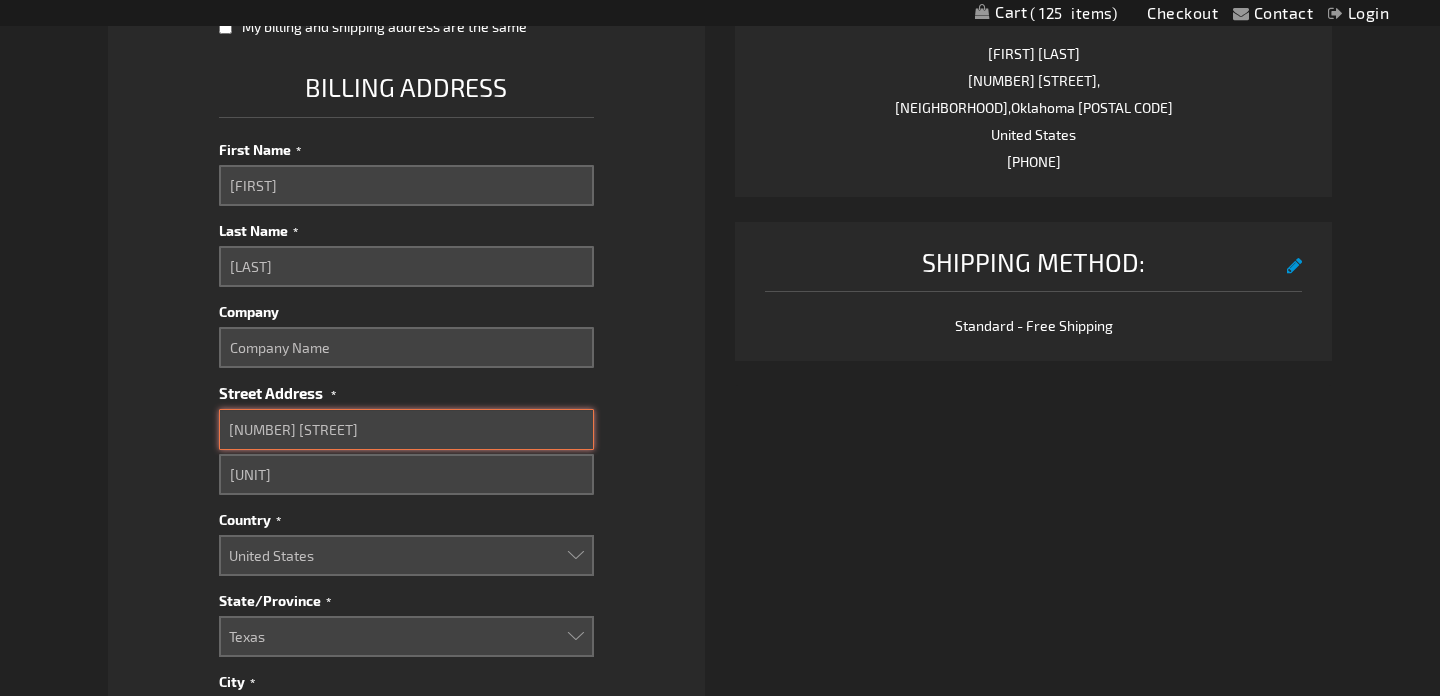 click on "[NUMBER] [STREET]" at bounding box center (407, 429) 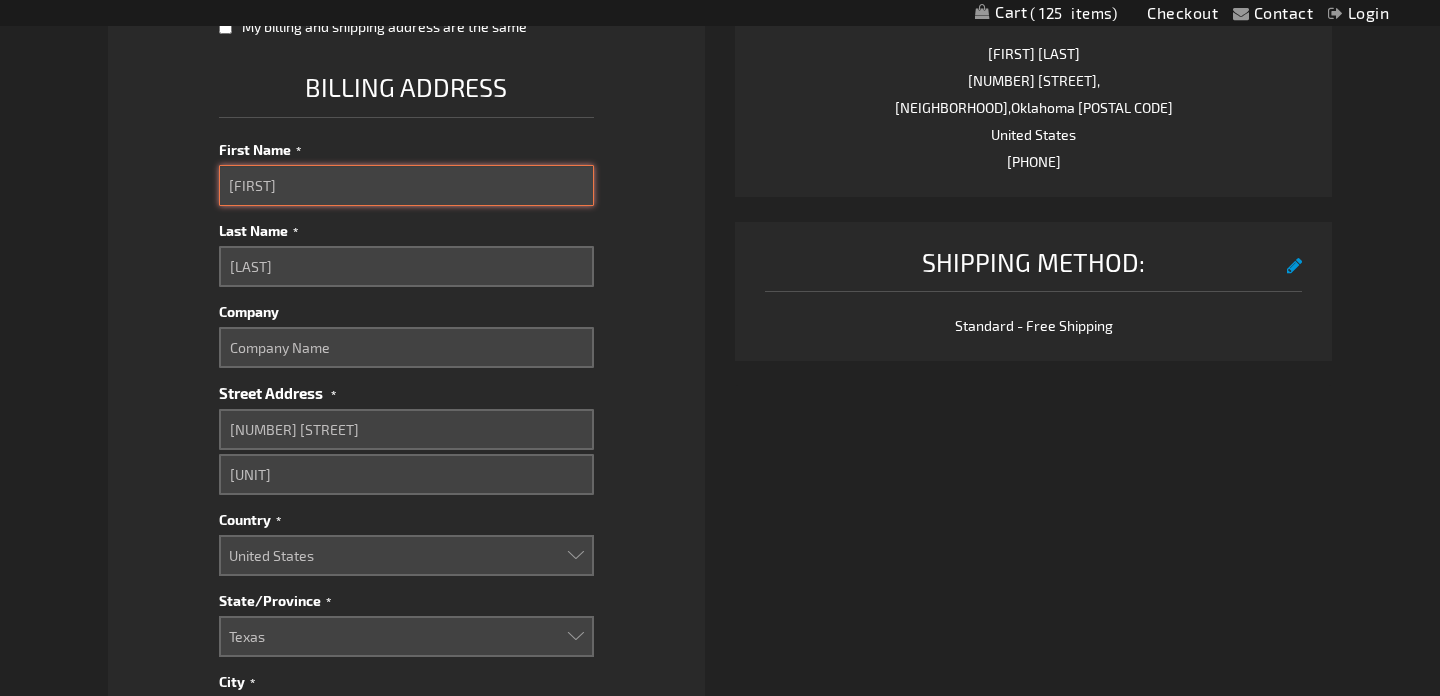click on "[FIRST]" at bounding box center (407, 185) 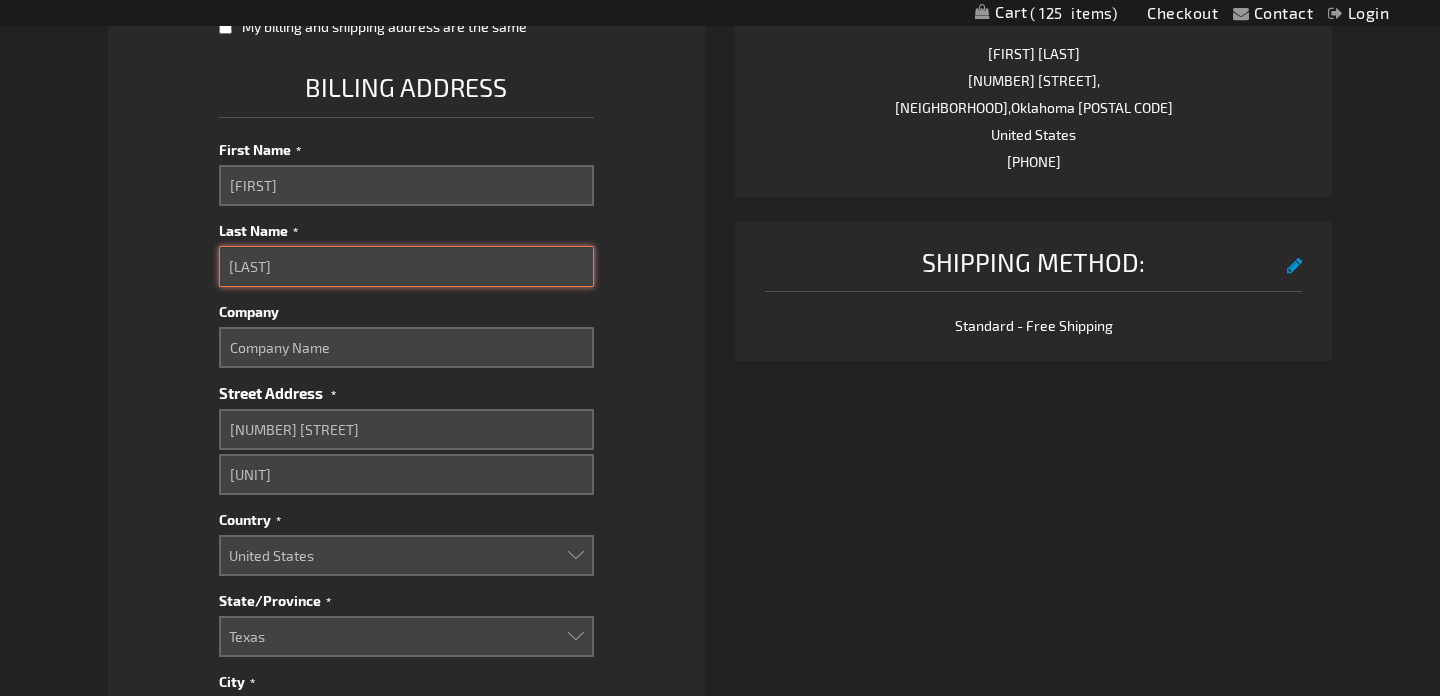 click on "[LAST]" at bounding box center (407, 266) 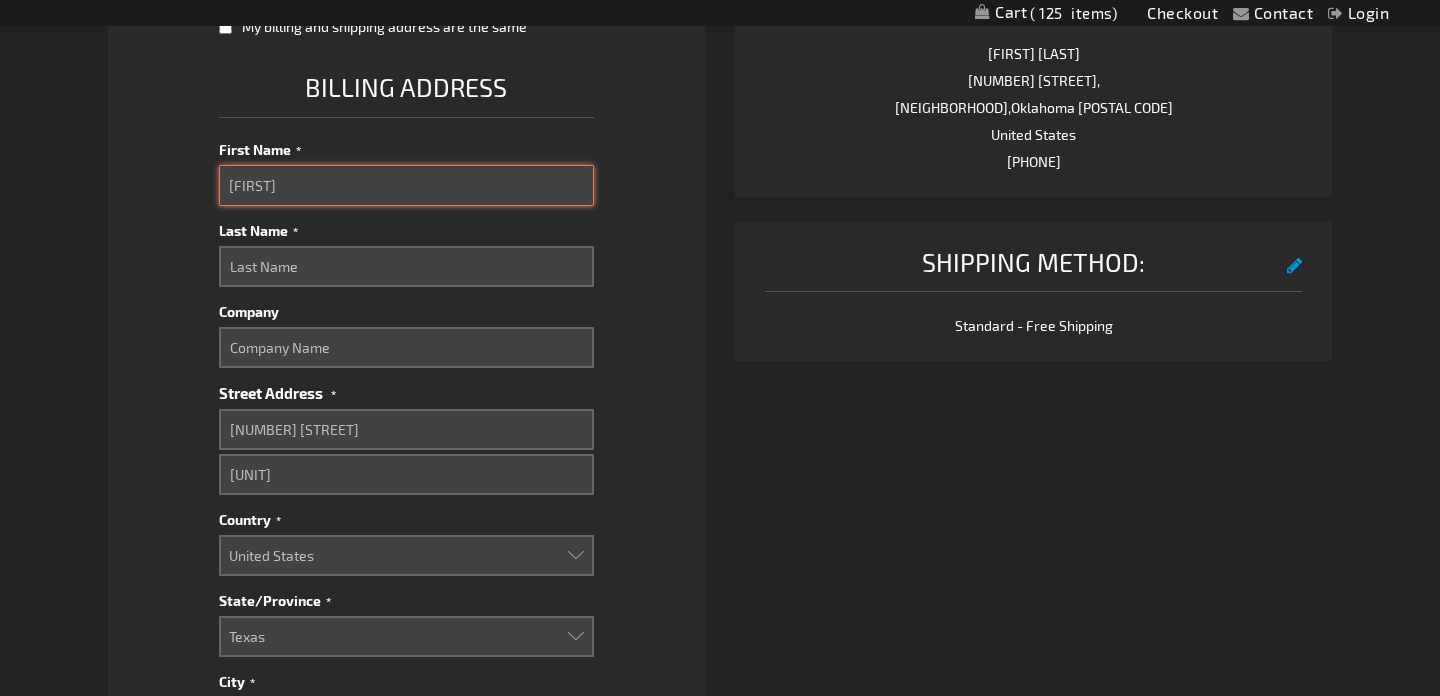 type 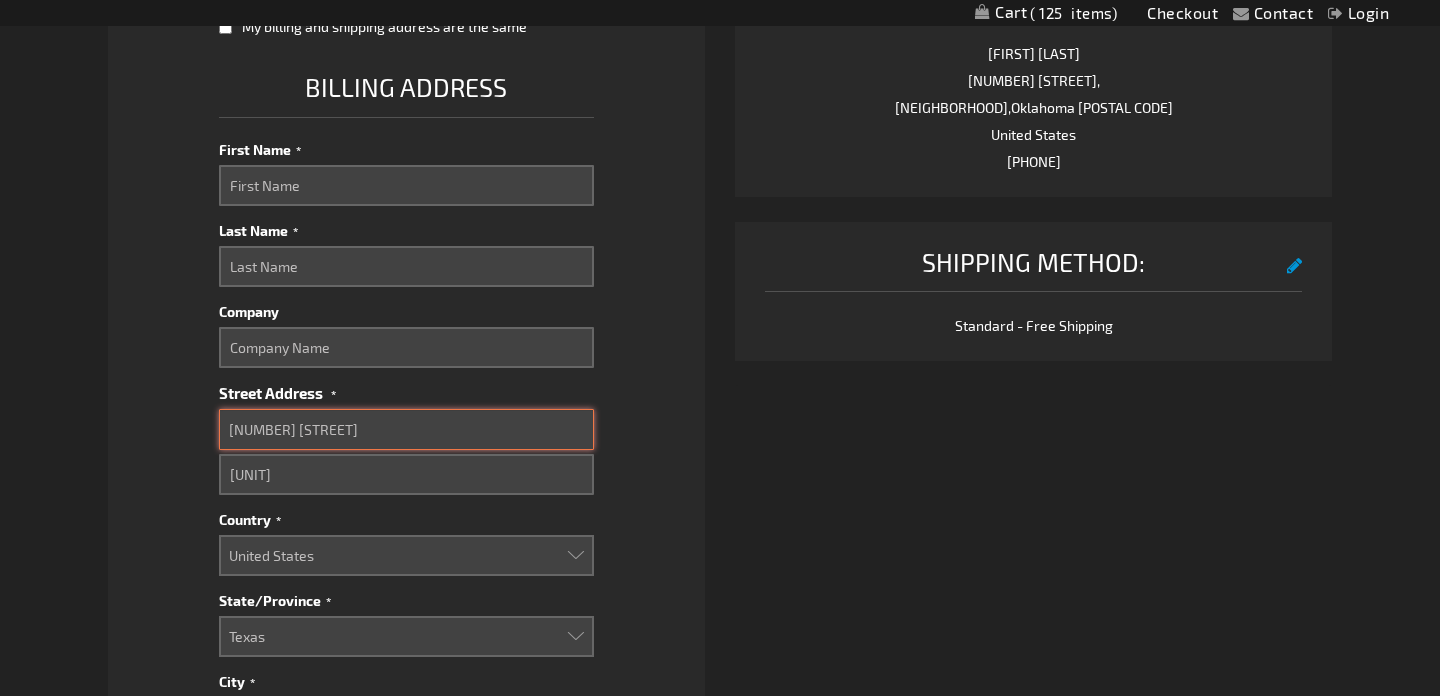 type 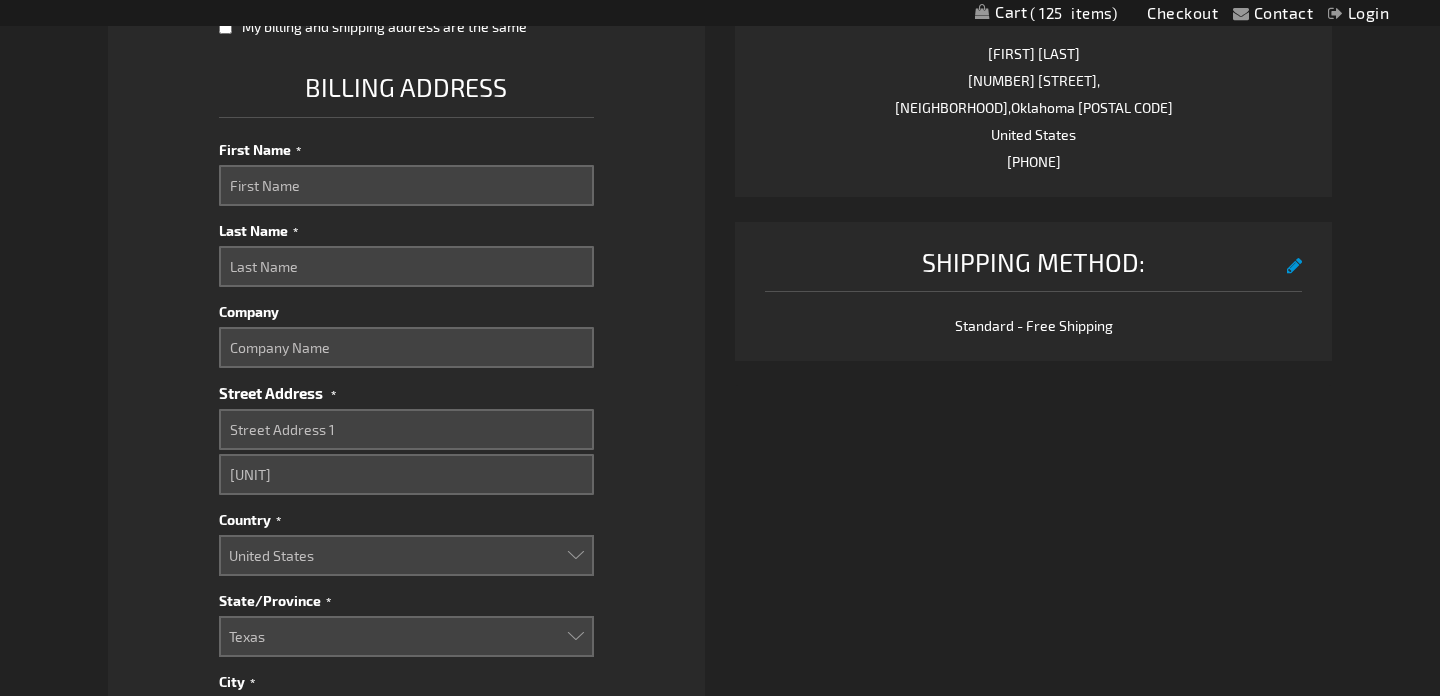 type 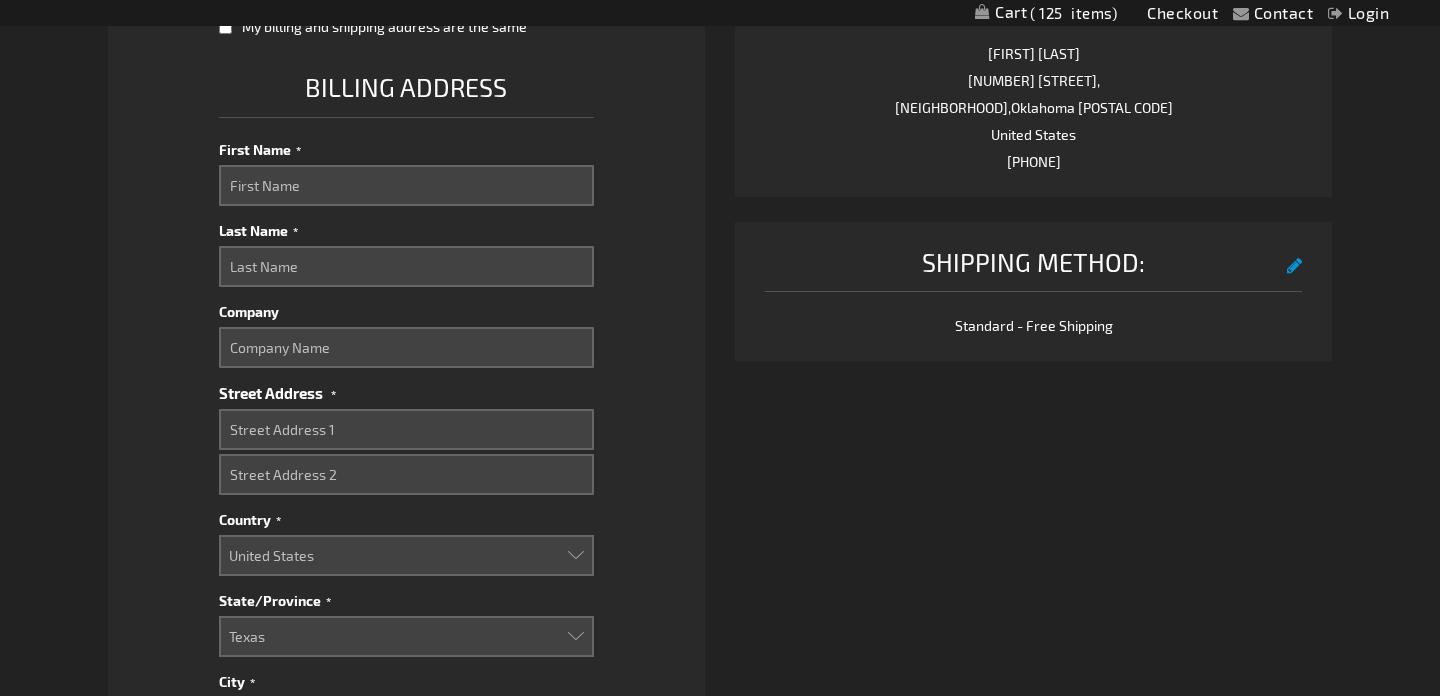 select 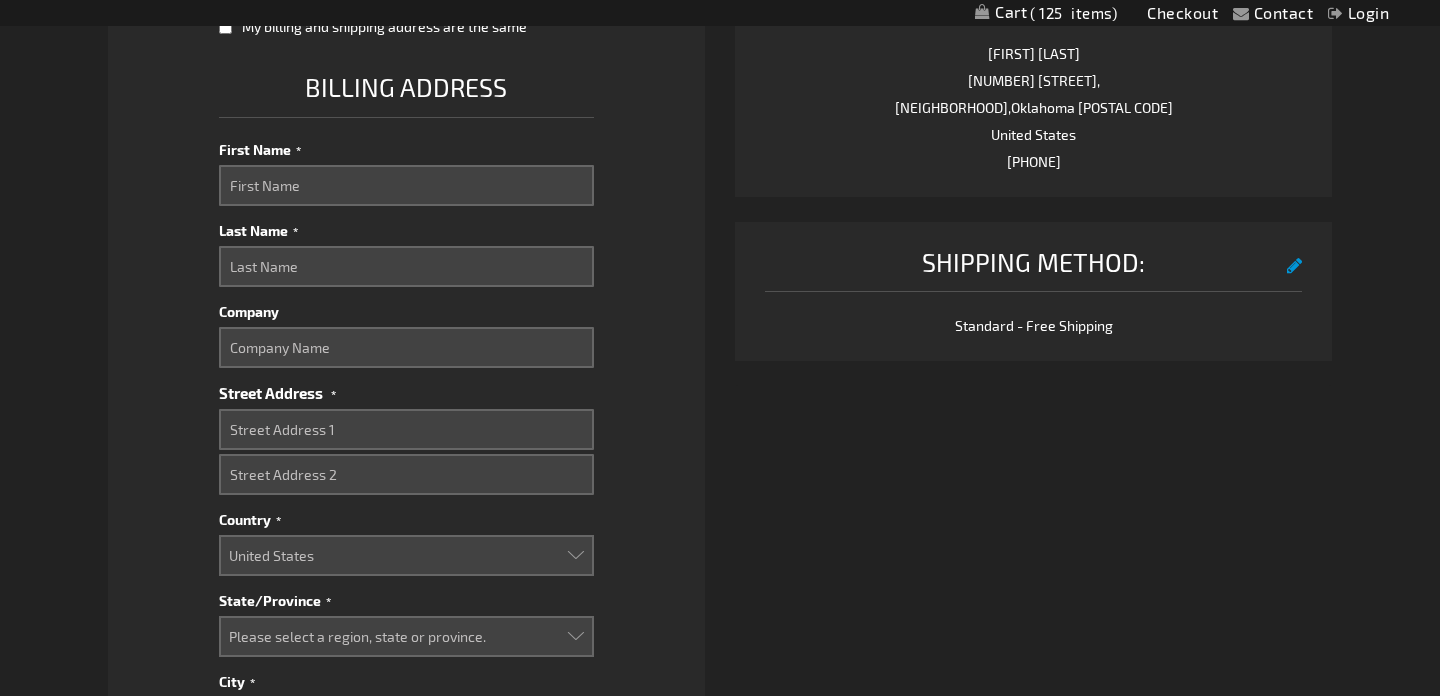 type 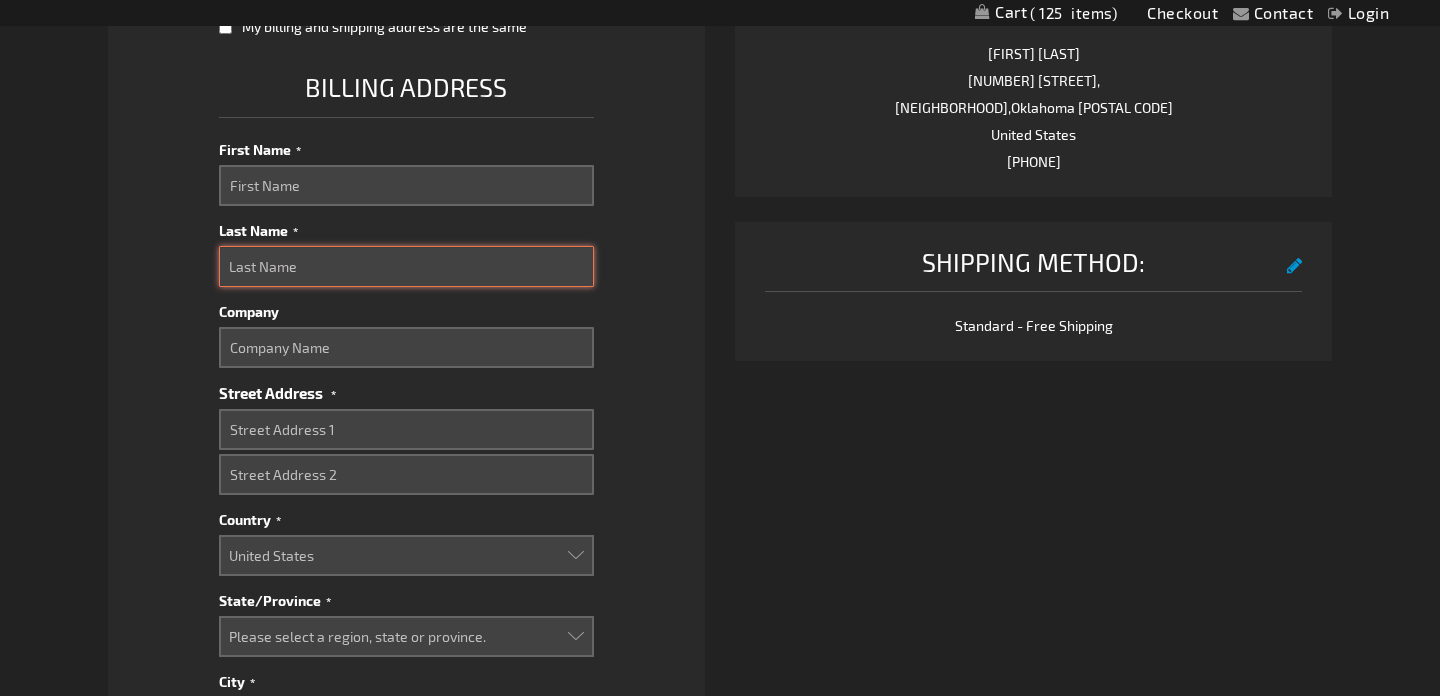 select 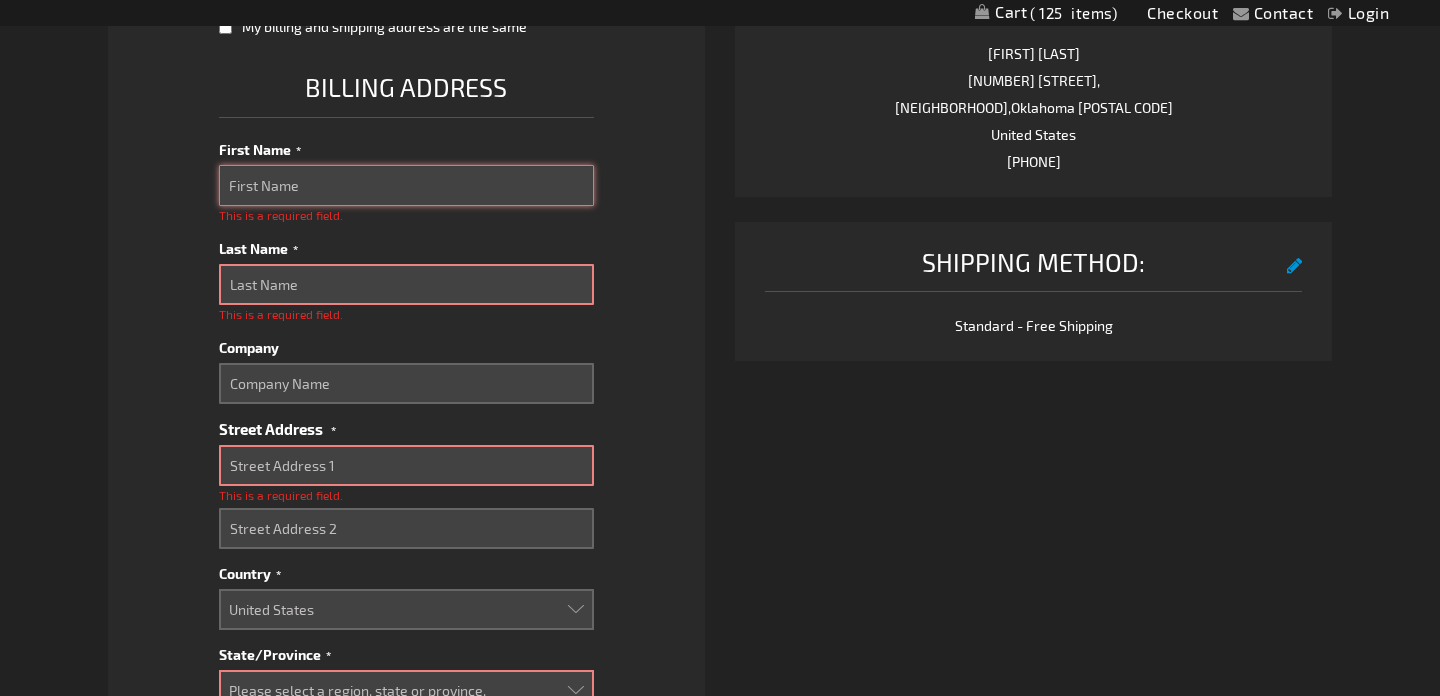 click on "First Name" at bounding box center (407, 185) 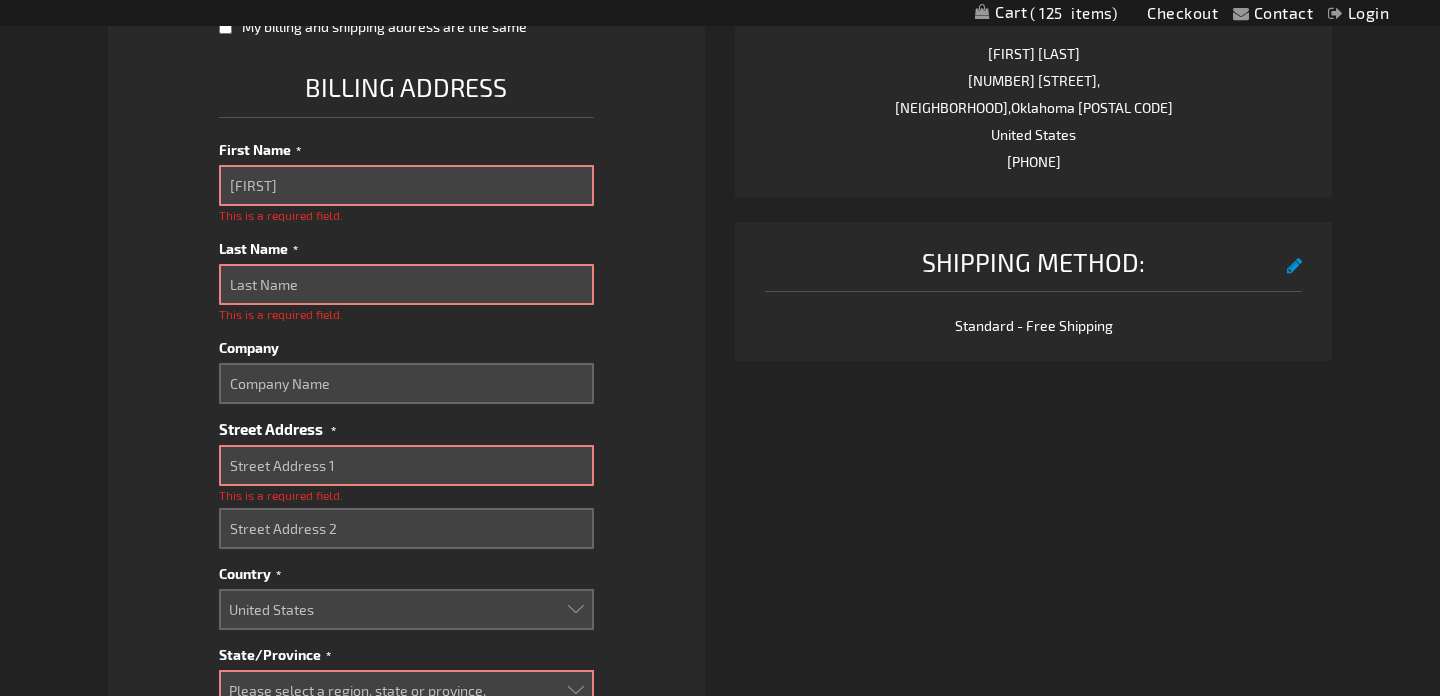 type on "[LAST]" 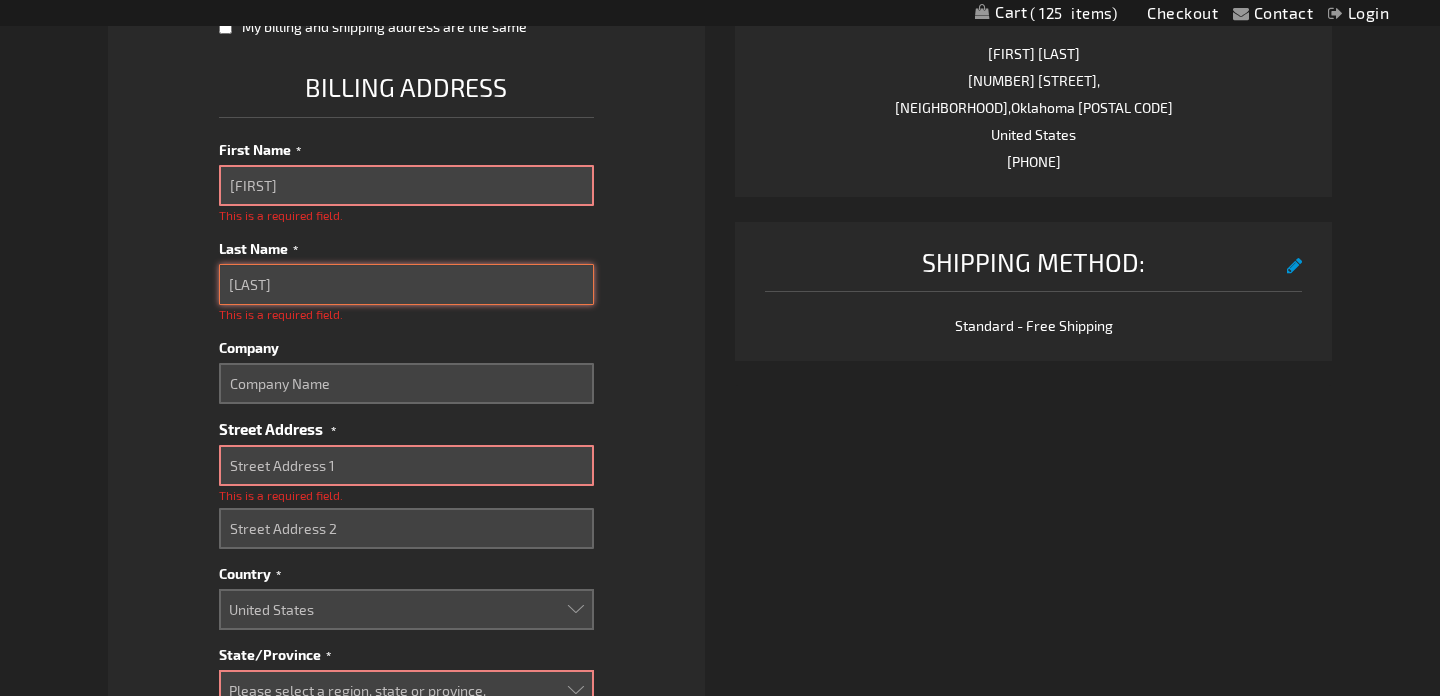 type on "[NUMBER] [STREET]" 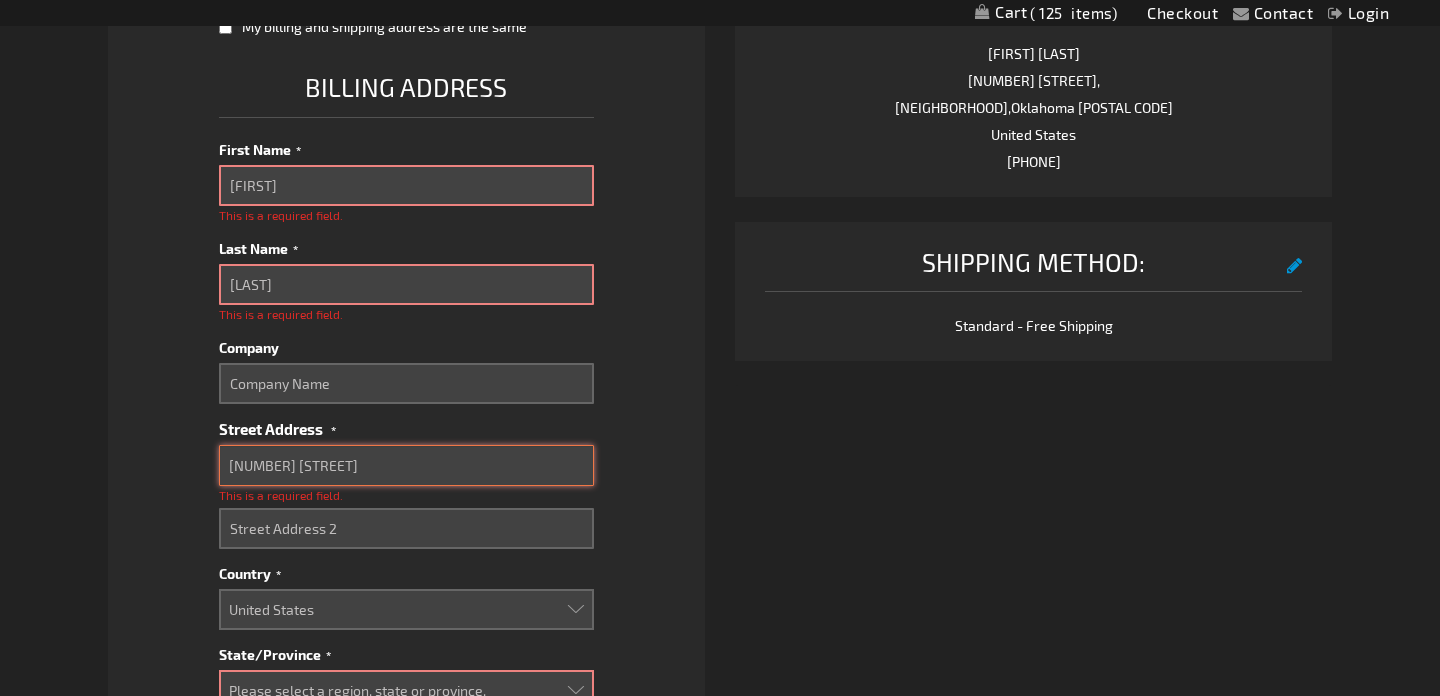 type on "[UNIT]" 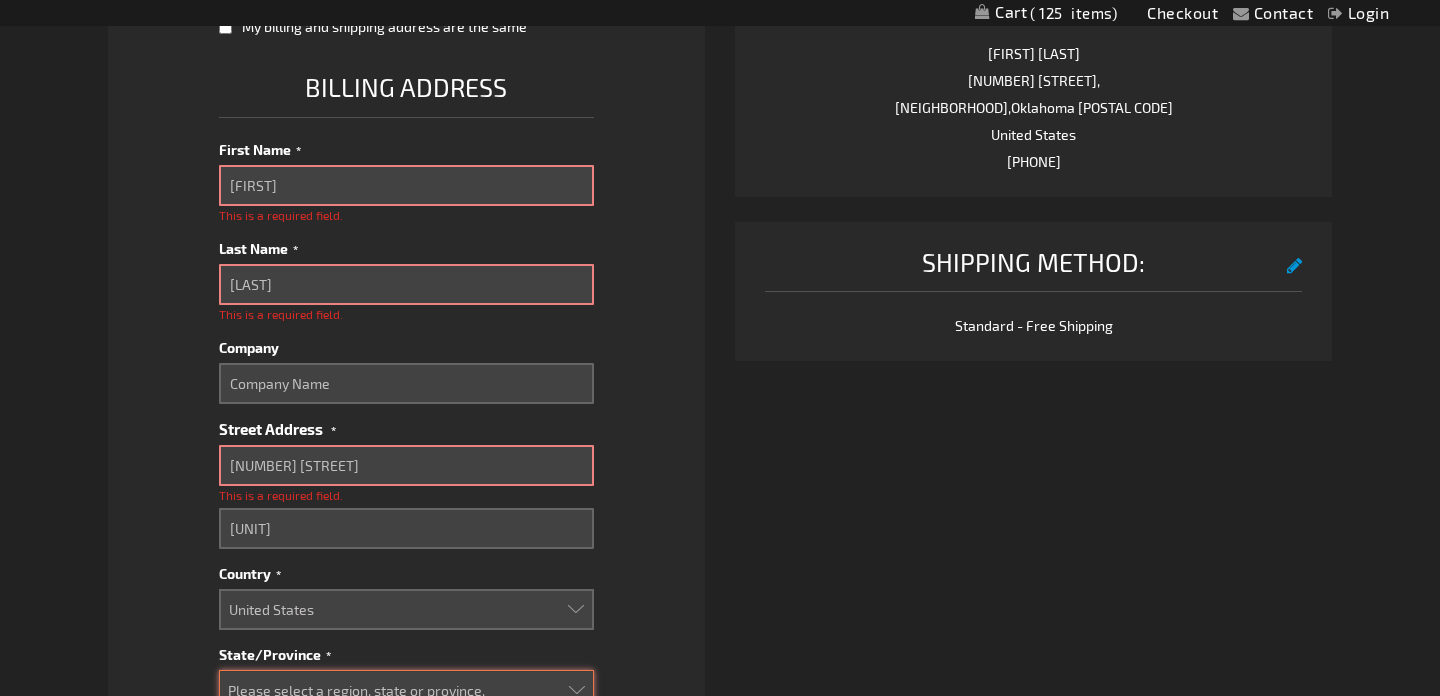 select on "57" 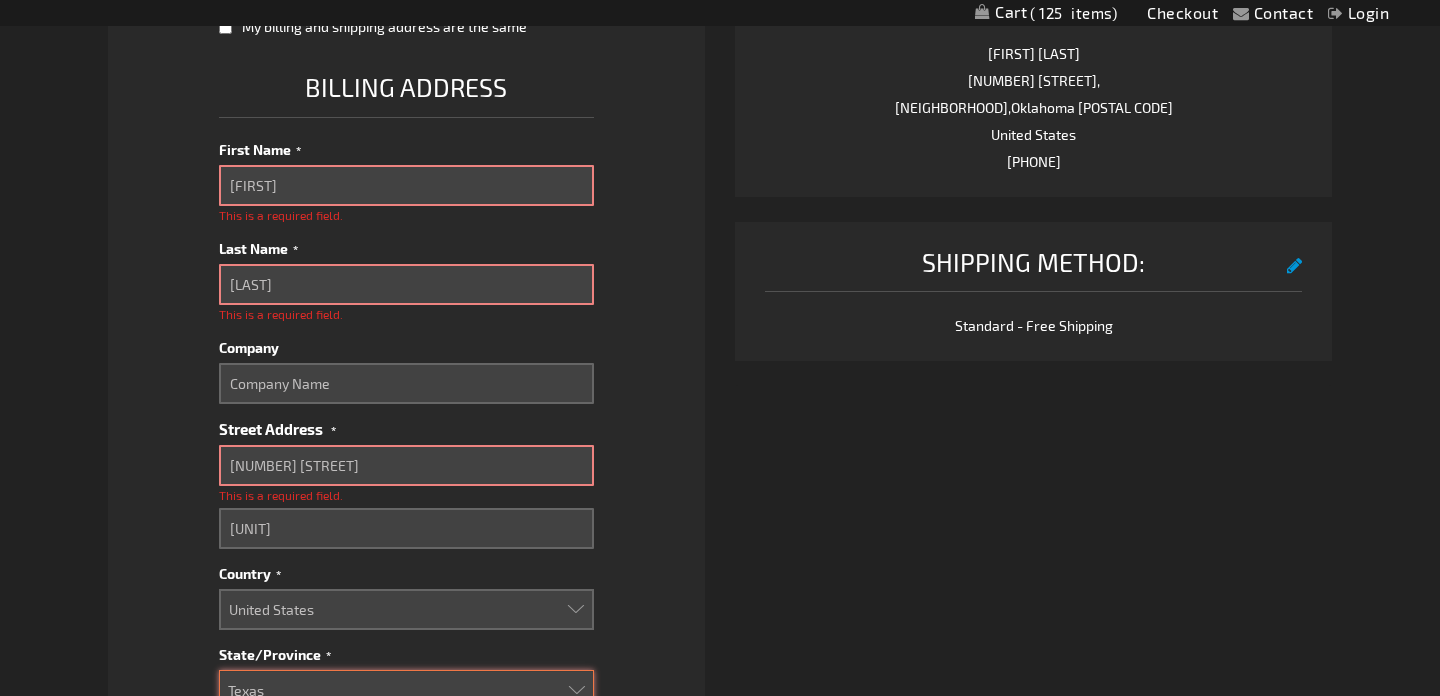 type on "[CITY]" 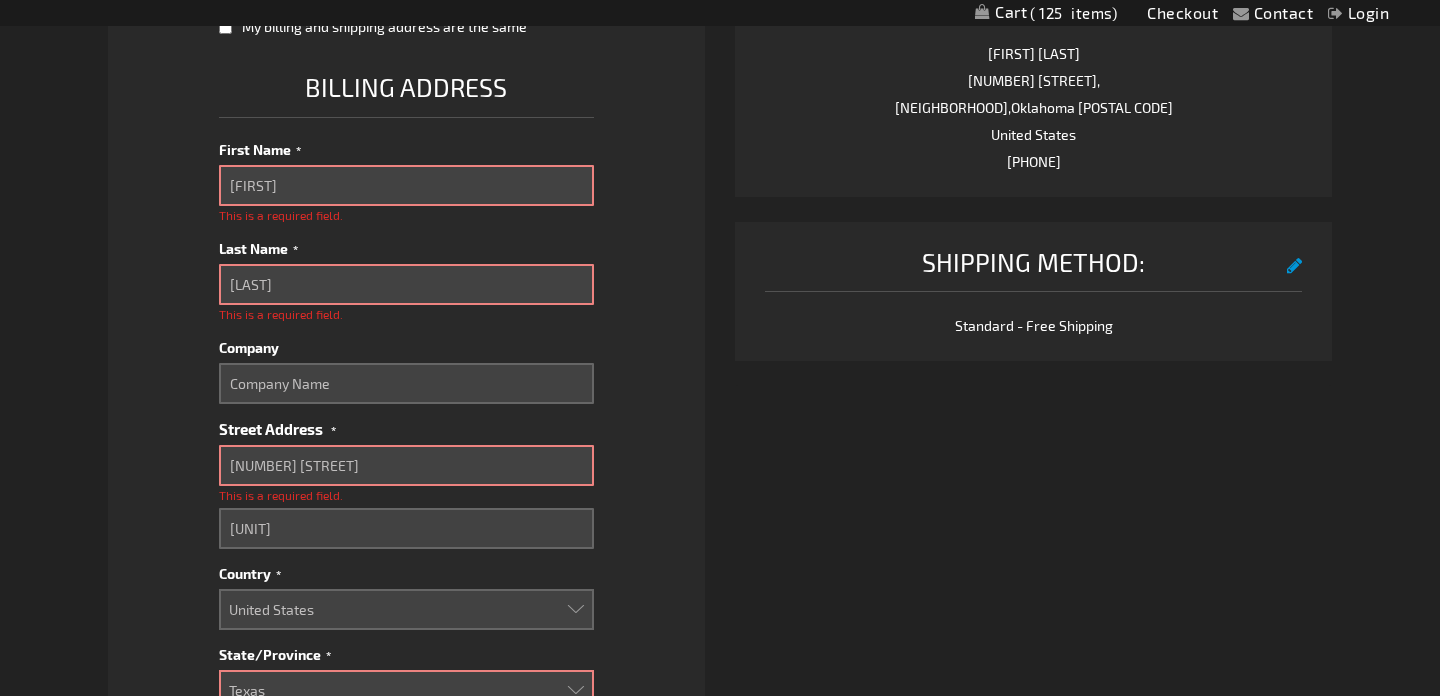 type on "[POSTAL CODE]" 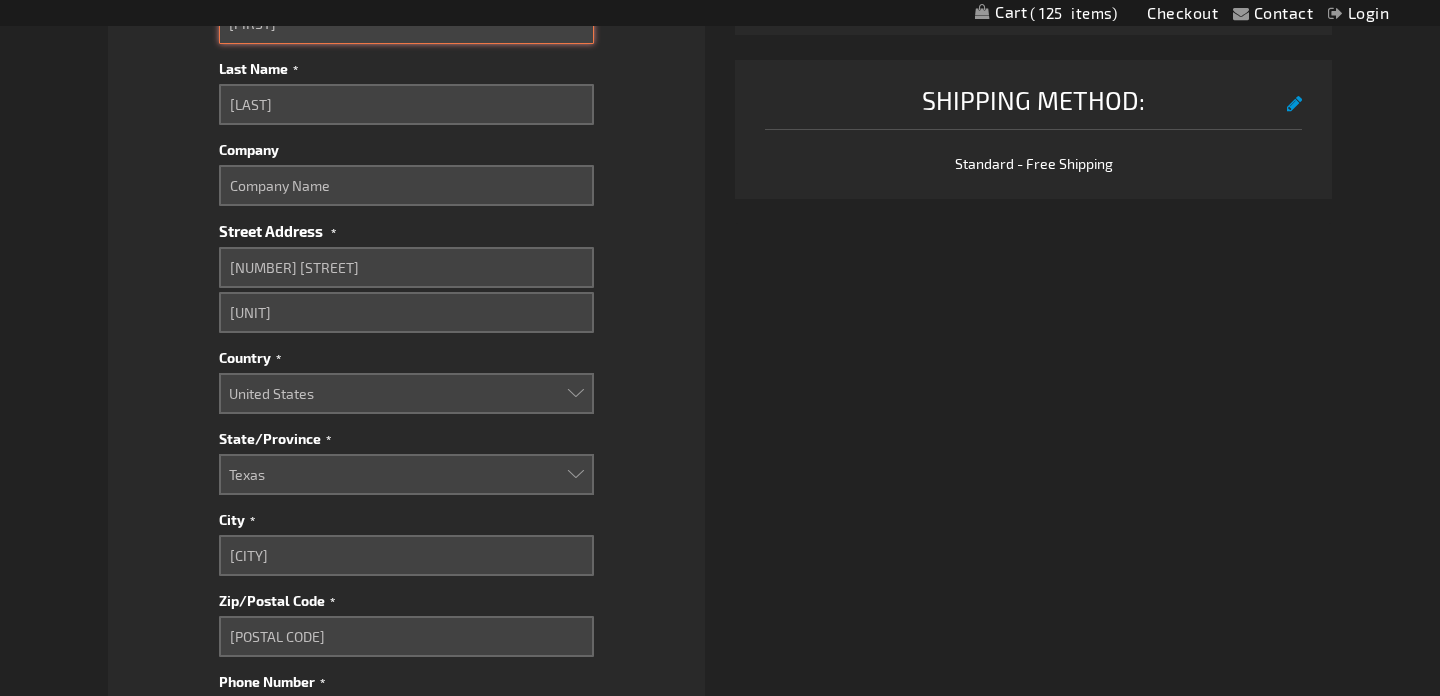 scroll, scrollTop: 1166, scrollLeft: 0, axis: vertical 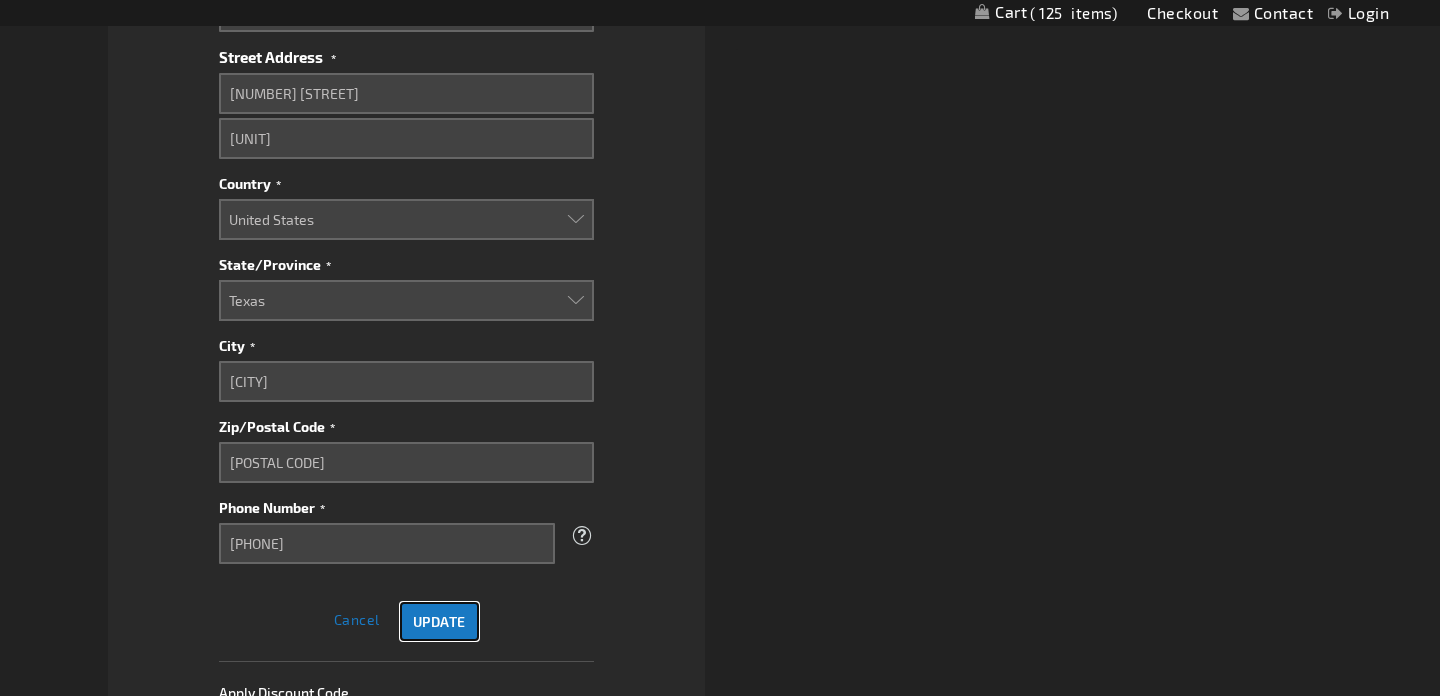 click on "Update" at bounding box center [439, 621] 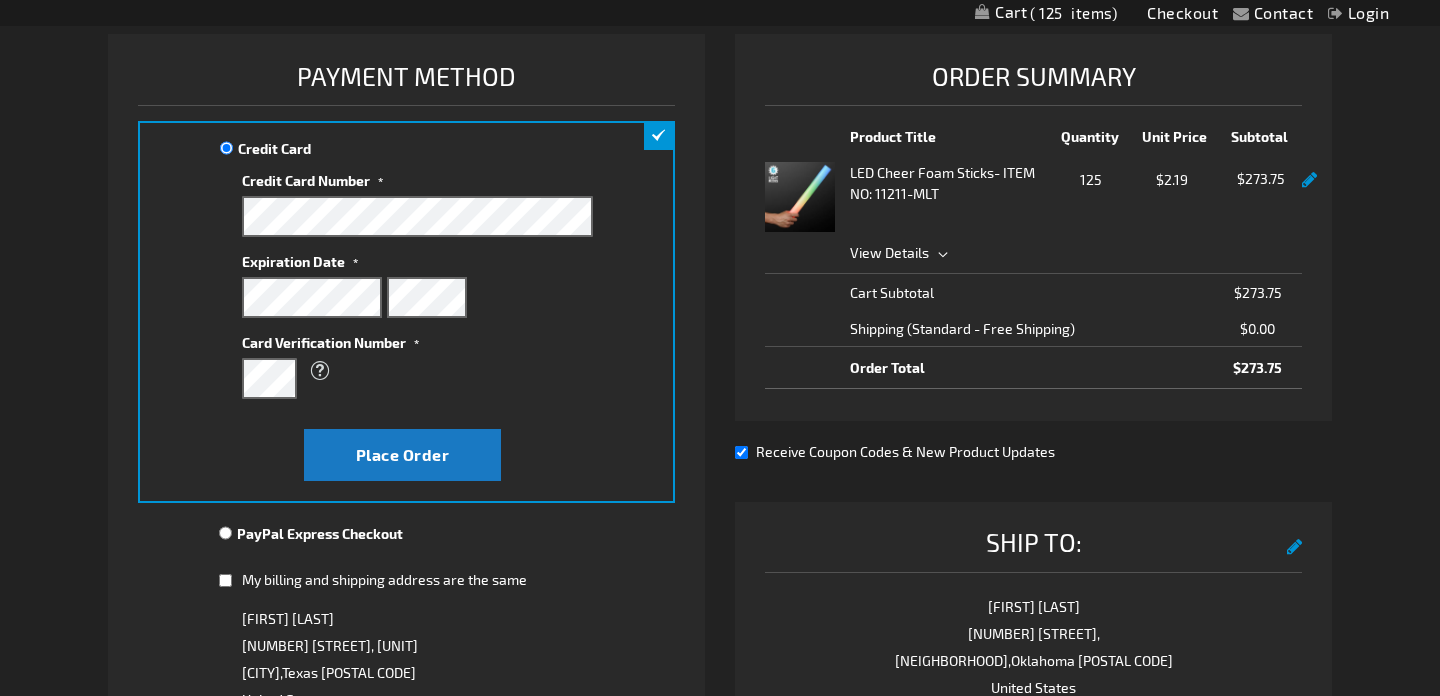 scroll, scrollTop: 275, scrollLeft: 0, axis: vertical 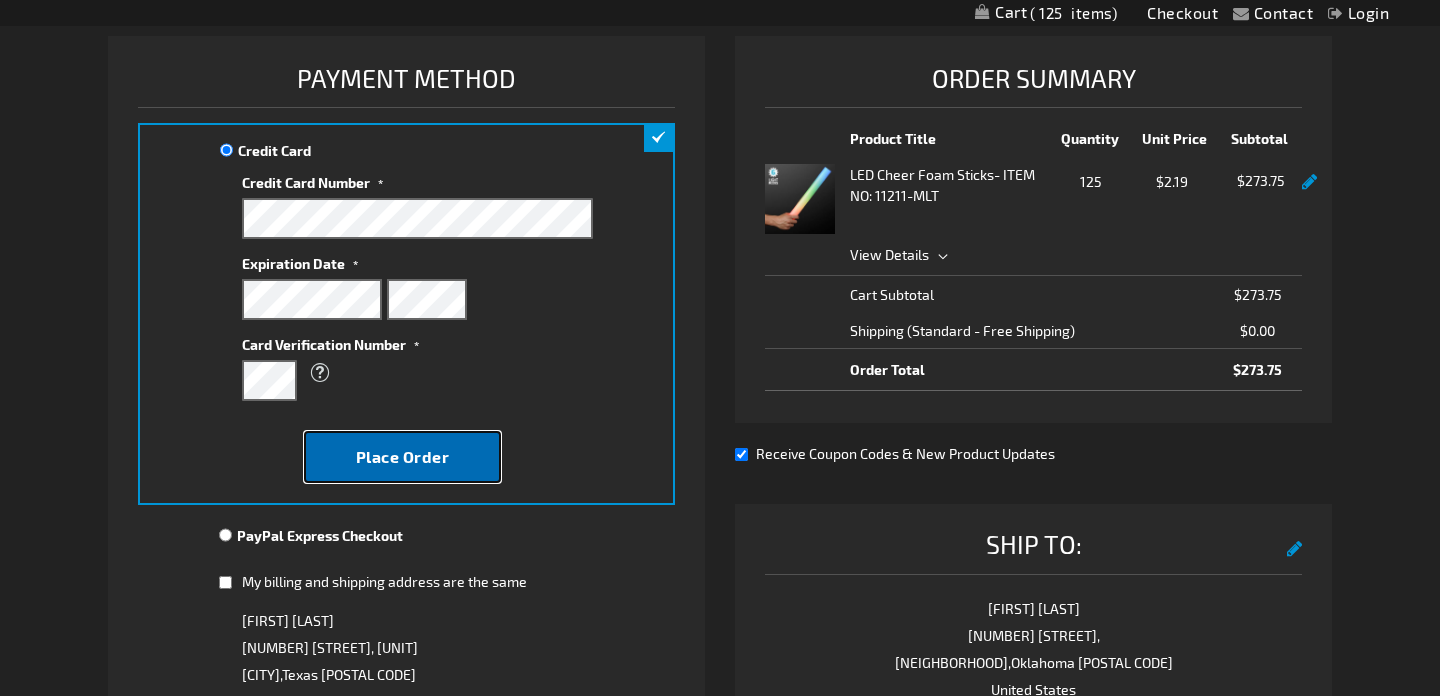click on "Place Order" at bounding box center (403, 456) 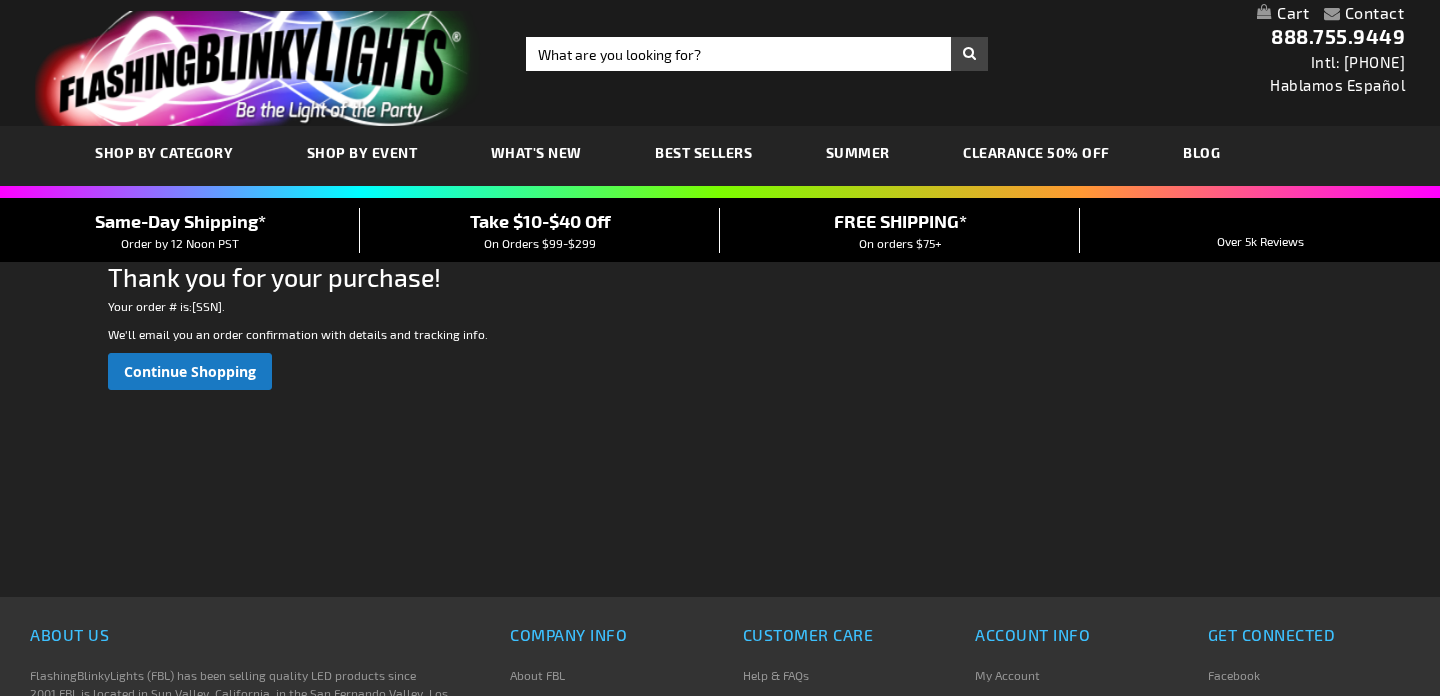 scroll, scrollTop: 0, scrollLeft: 0, axis: both 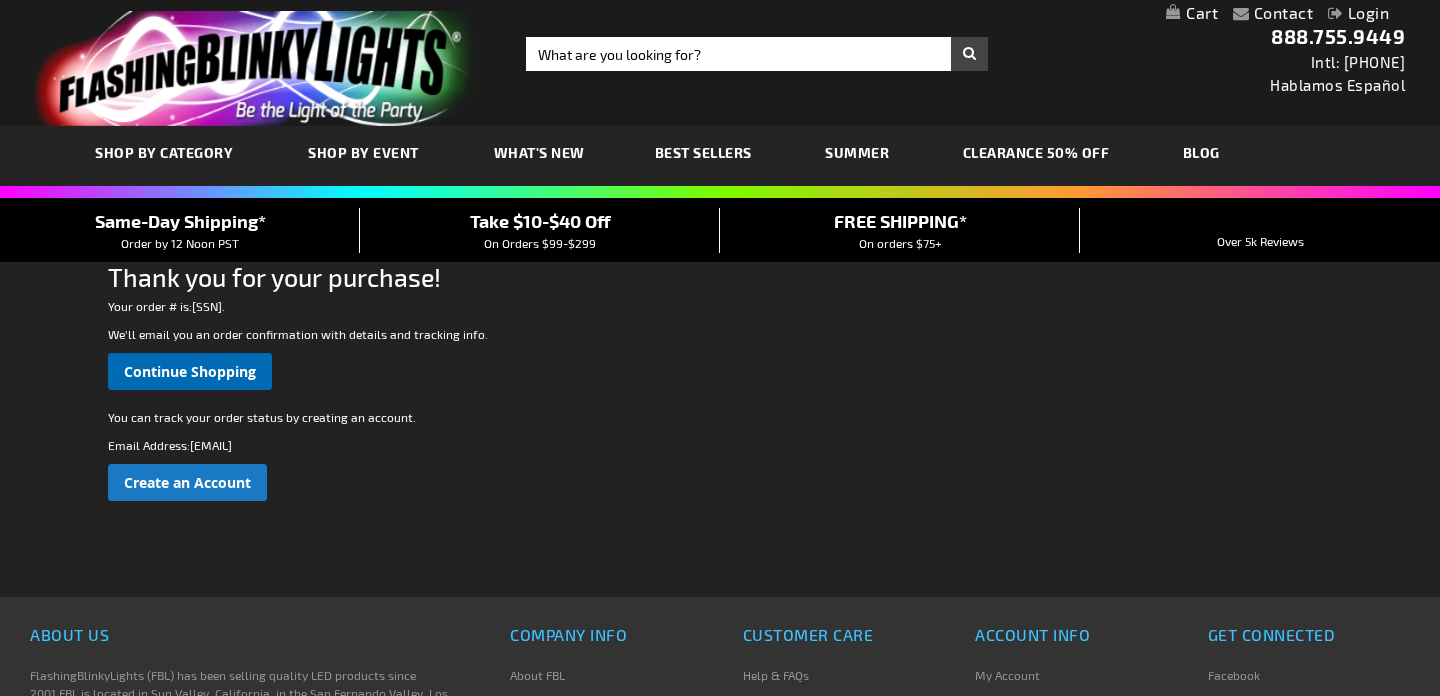 click on "Continue Shopping" at bounding box center (190, 371) 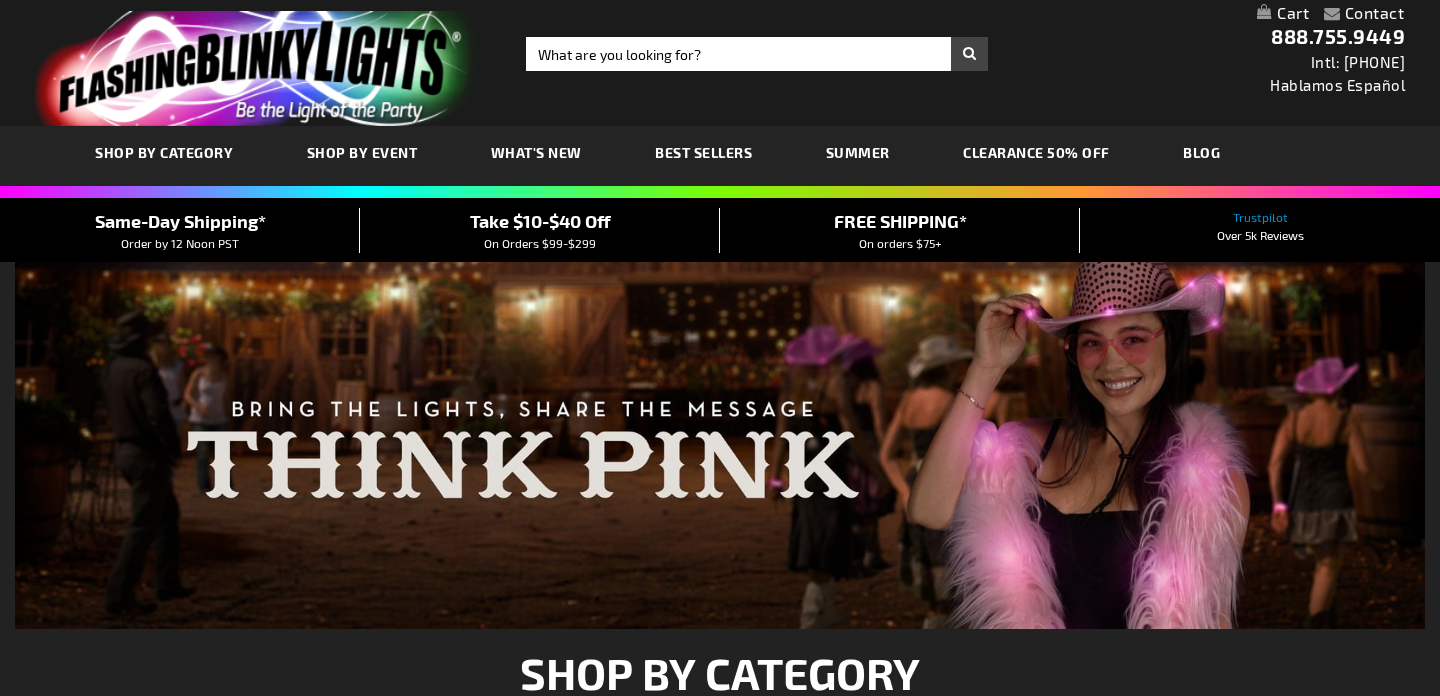 scroll, scrollTop: 0, scrollLeft: 0, axis: both 